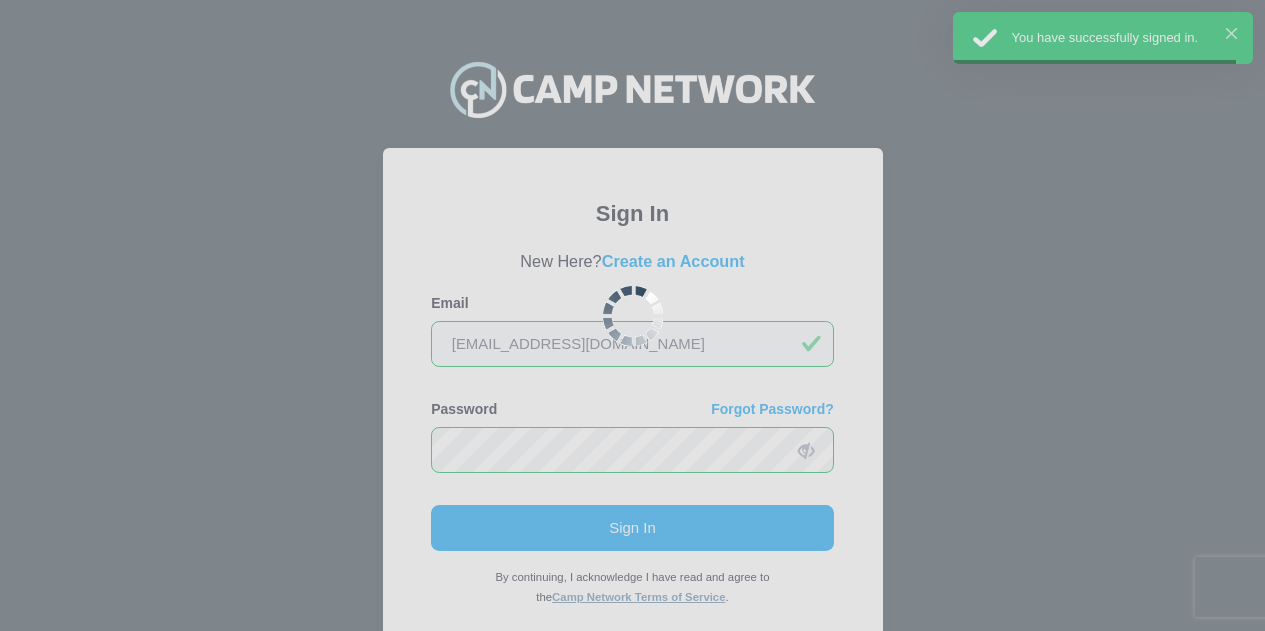 scroll, scrollTop: 0, scrollLeft: 0, axis: both 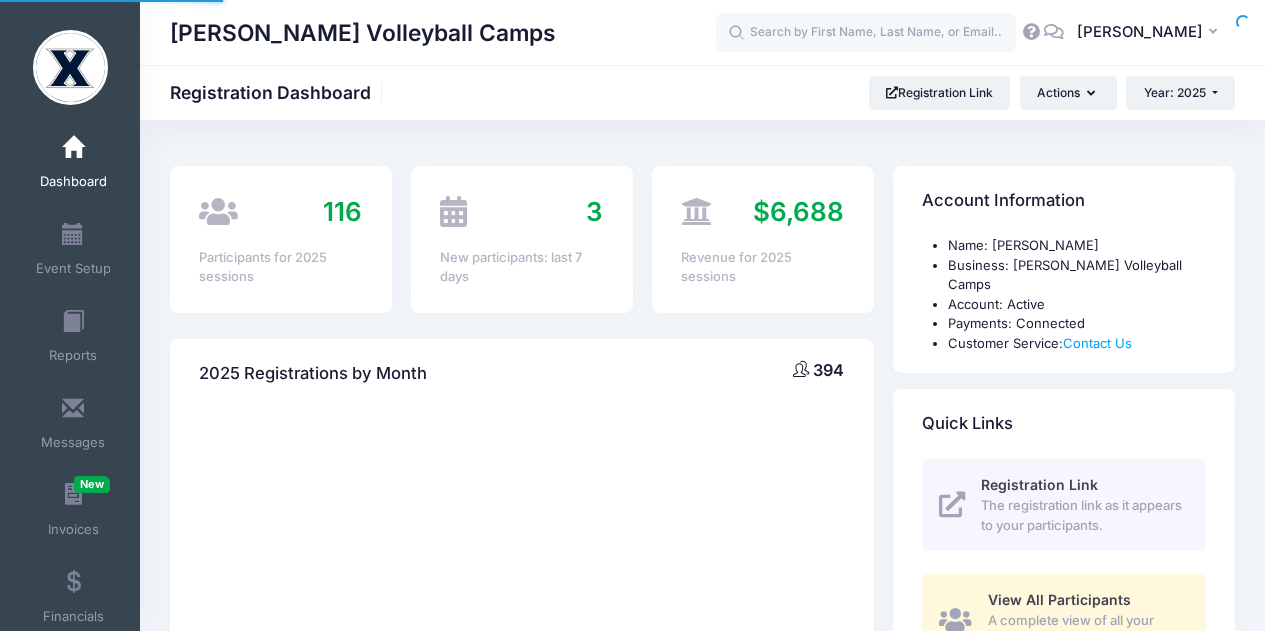 select 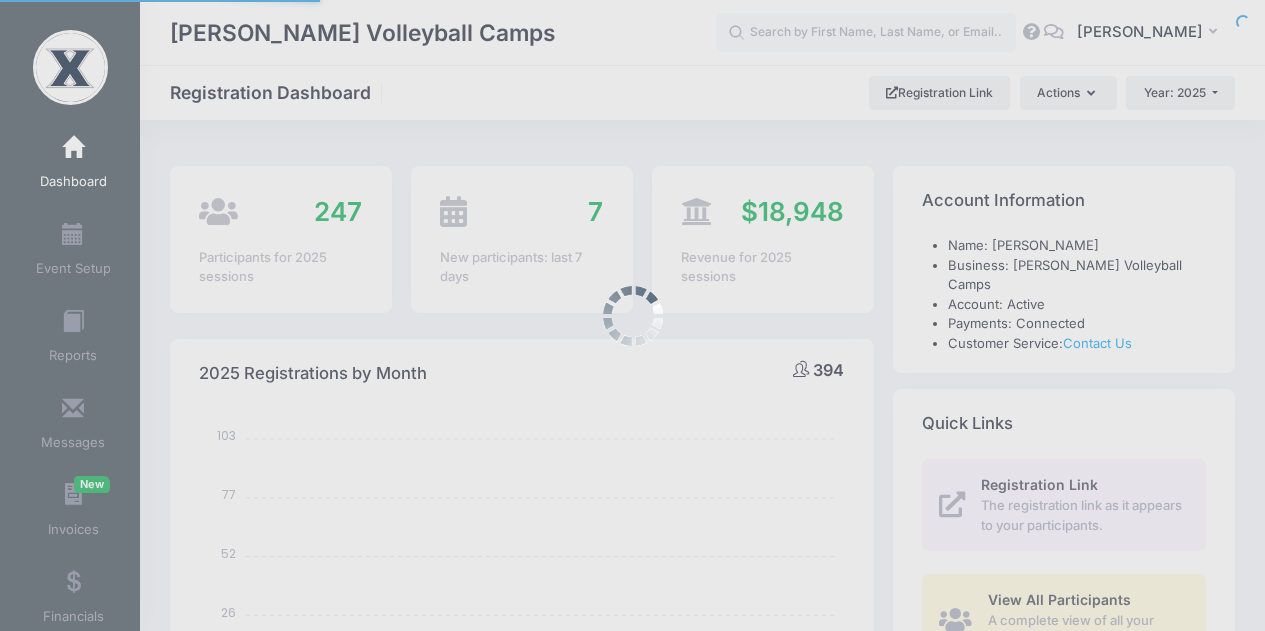 scroll, scrollTop: 0, scrollLeft: 0, axis: both 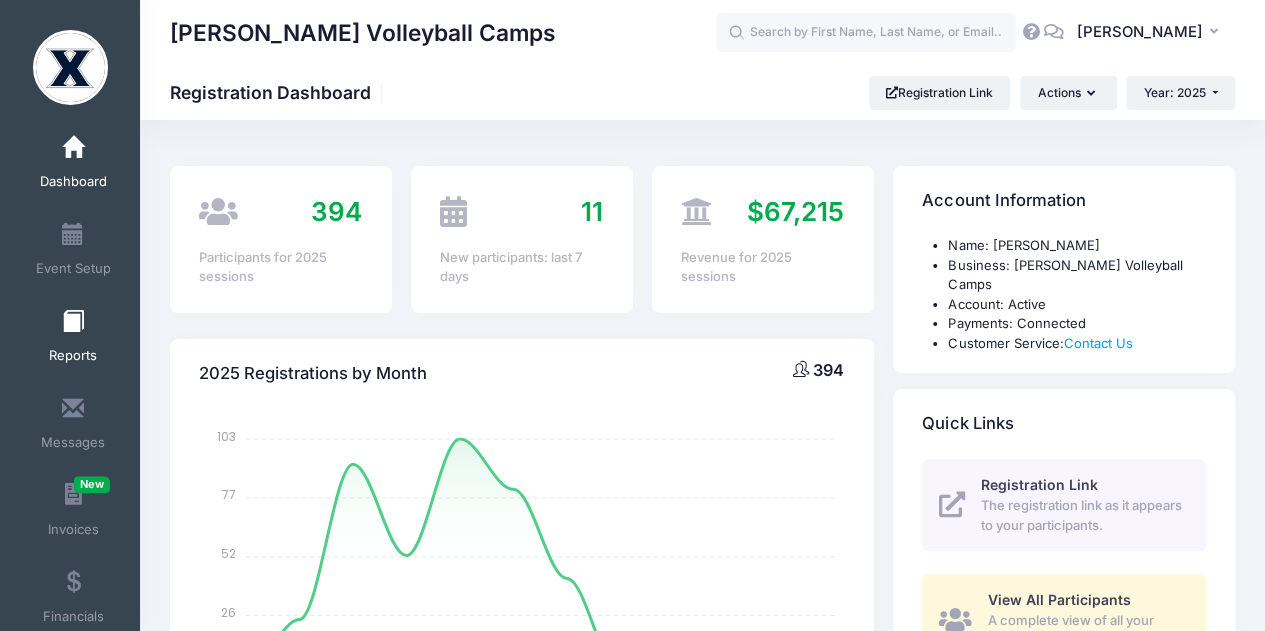 click on "Reports" at bounding box center (73, 339) 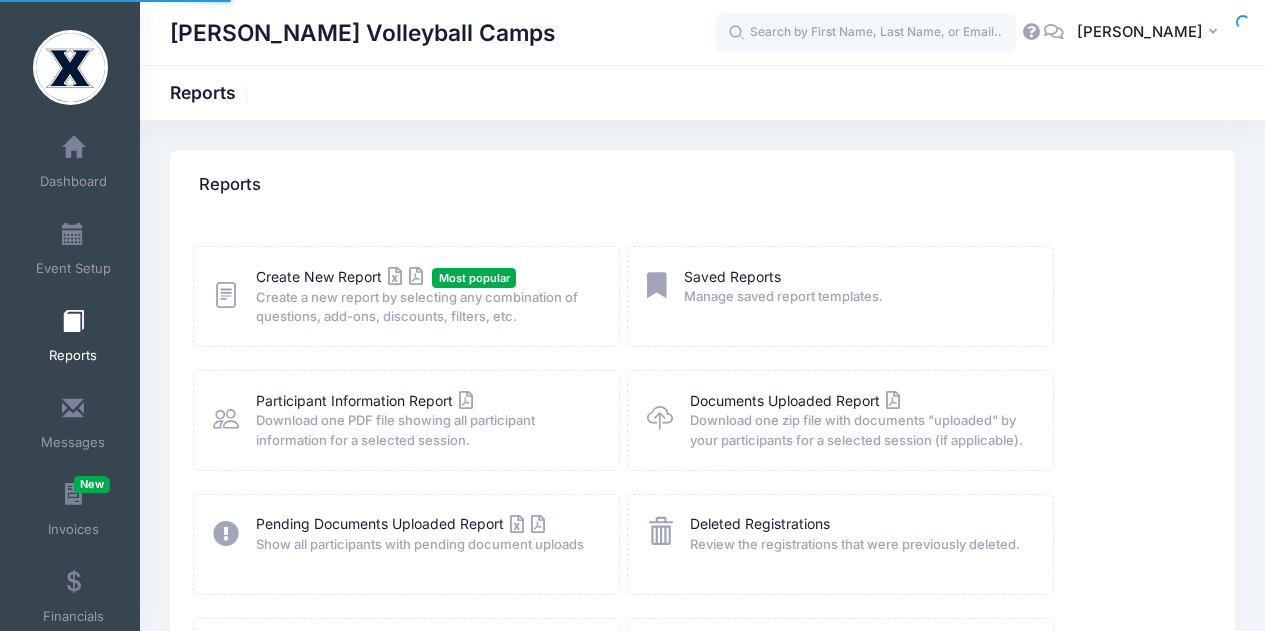 scroll, scrollTop: 0, scrollLeft: 0, axis: both 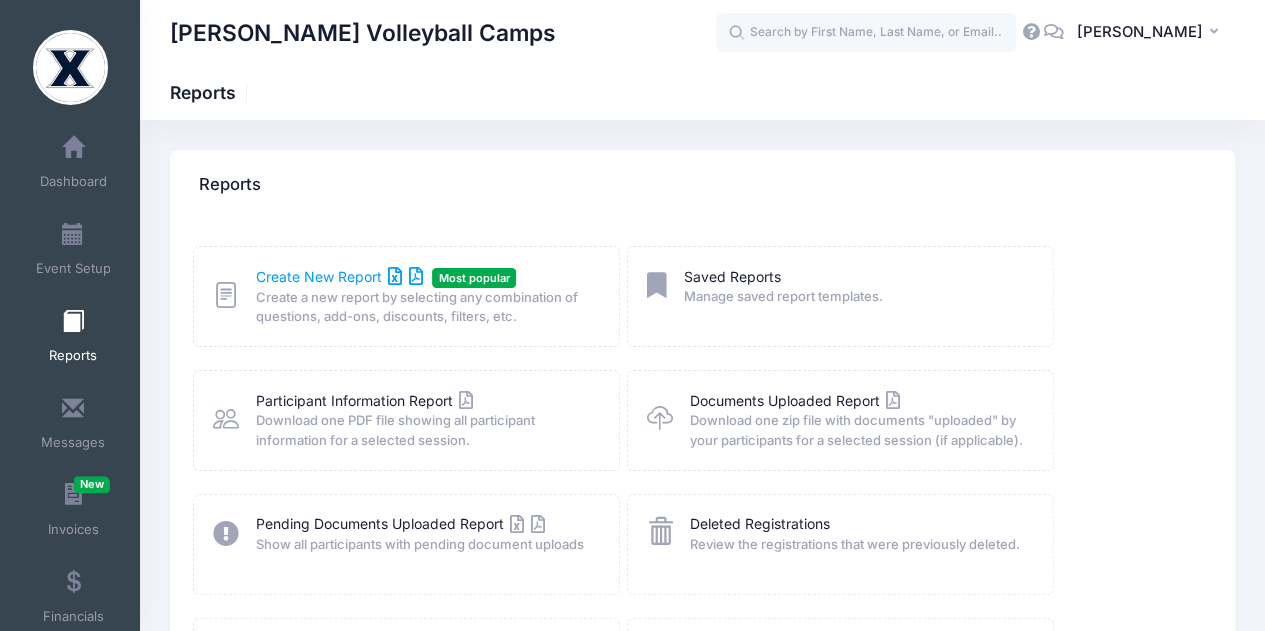 click on "Create New Report" at bounding box center [339, 276] 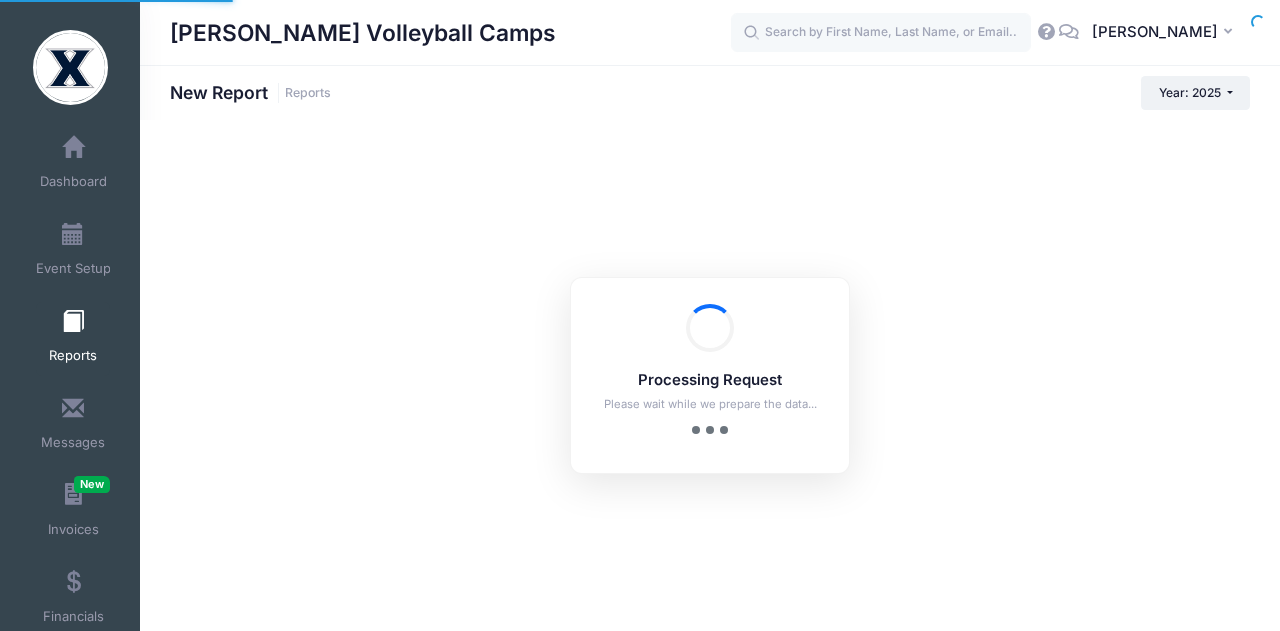 scroll, scrollTop: 0, scrollLeft: 0, axis: both 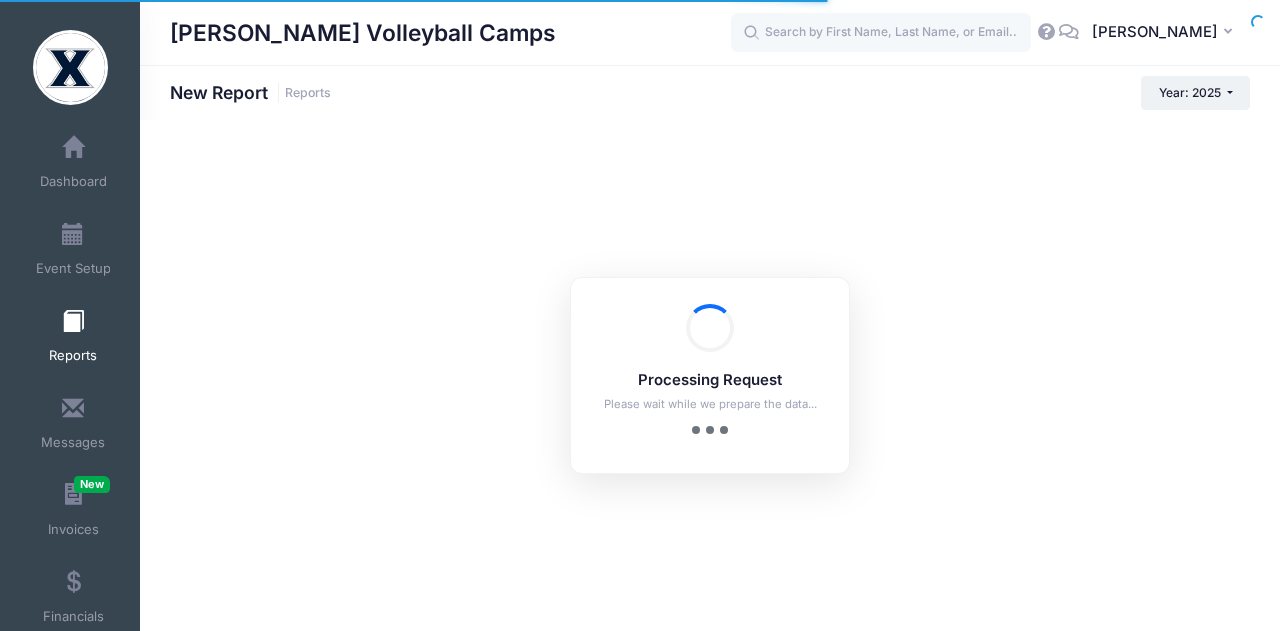 checkbox on "true" 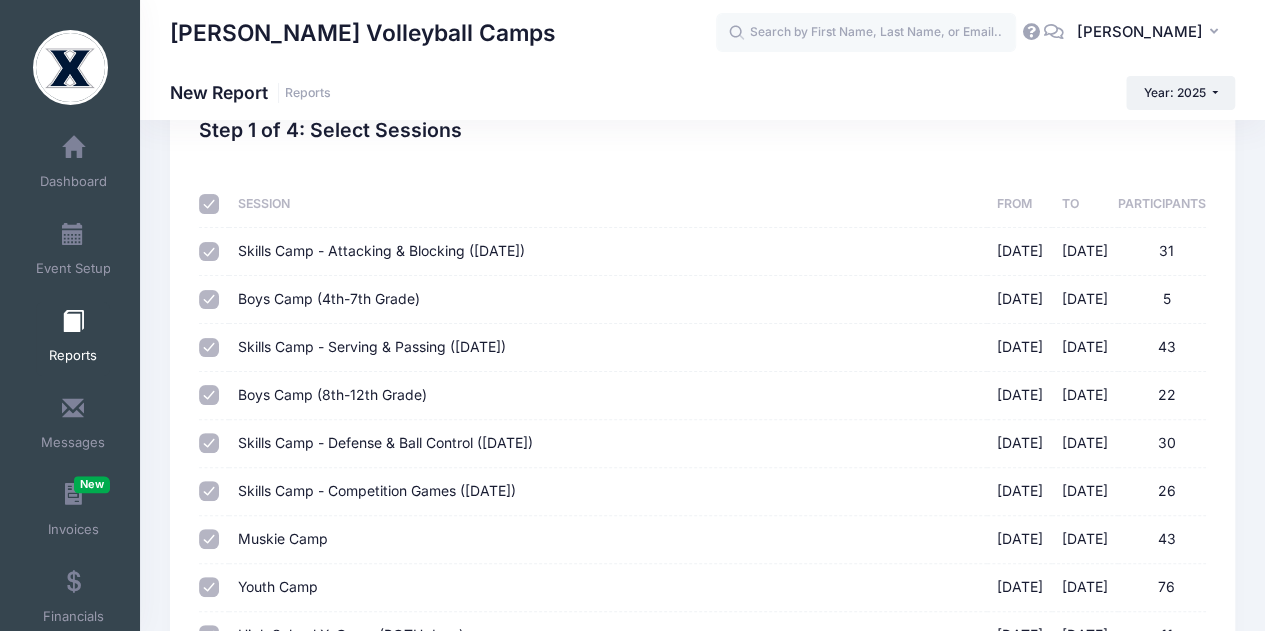scroll, scrollTop: 68, scrollLeft: 0, axis: vertical 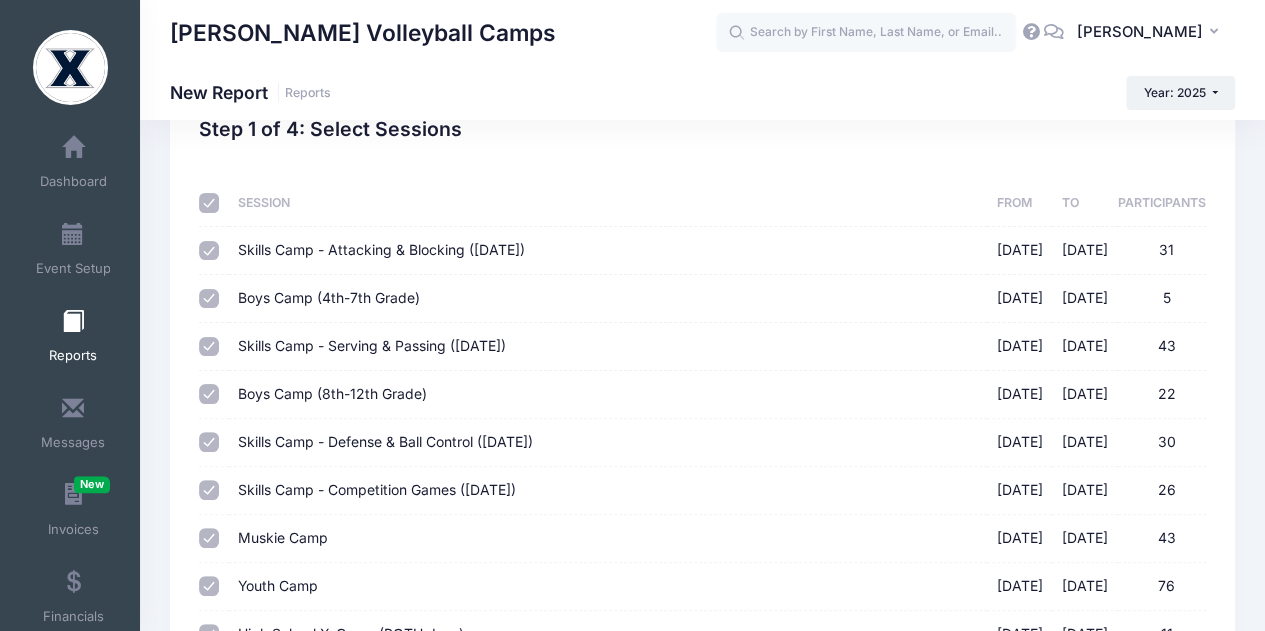 click at bounding box center (209, 203) 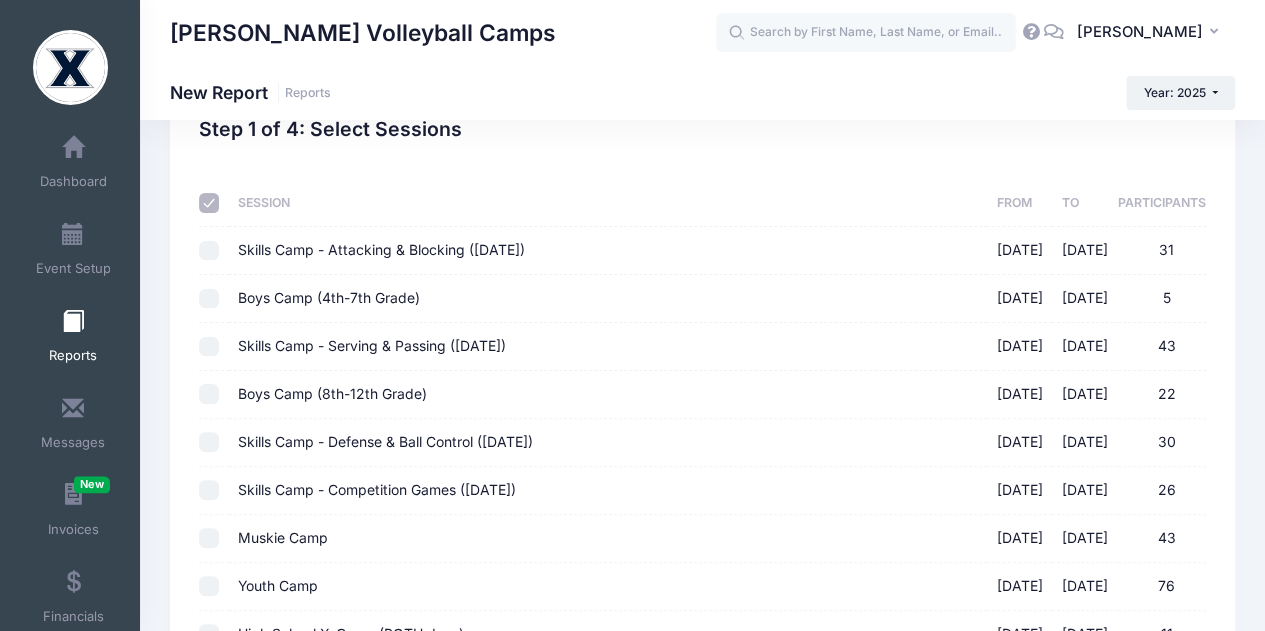 checkbox on "false" 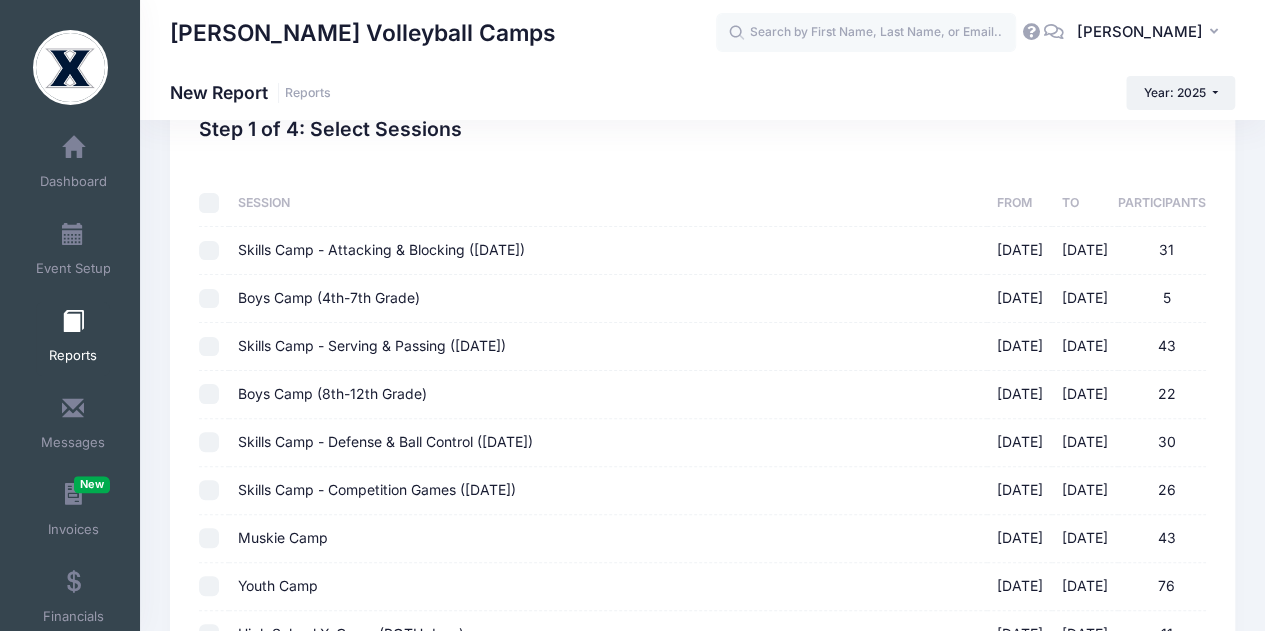 checkbox on "false" 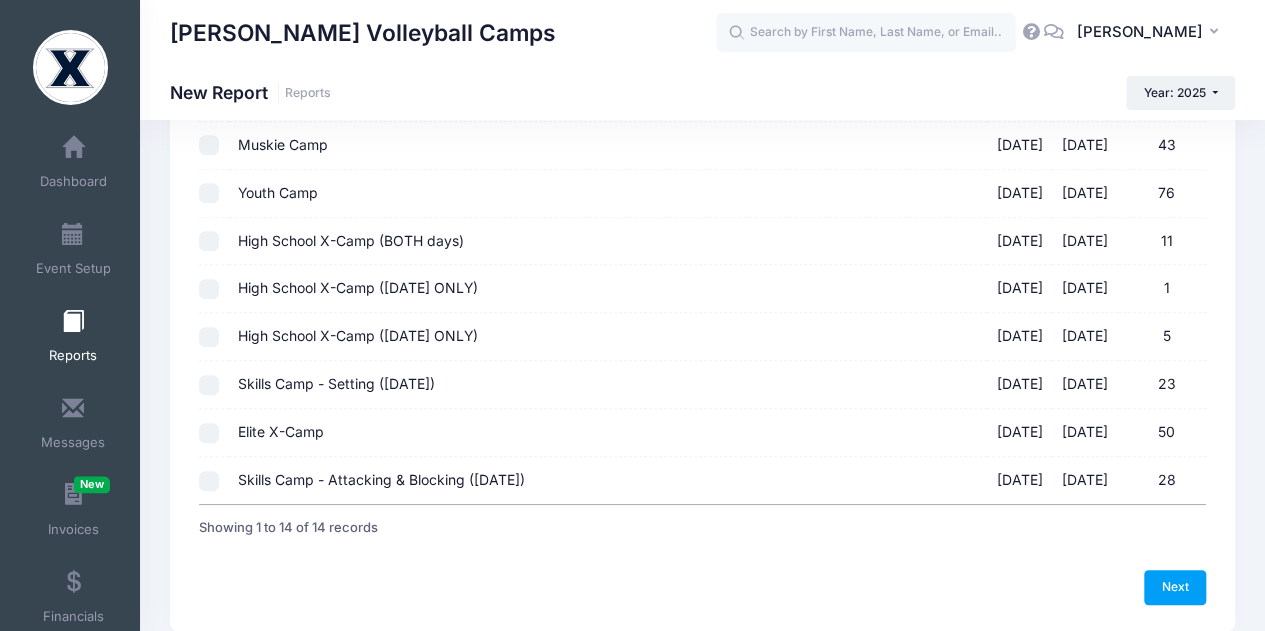 scroll, scrollTop: 462, scrollLeft: 0, axis: vertical 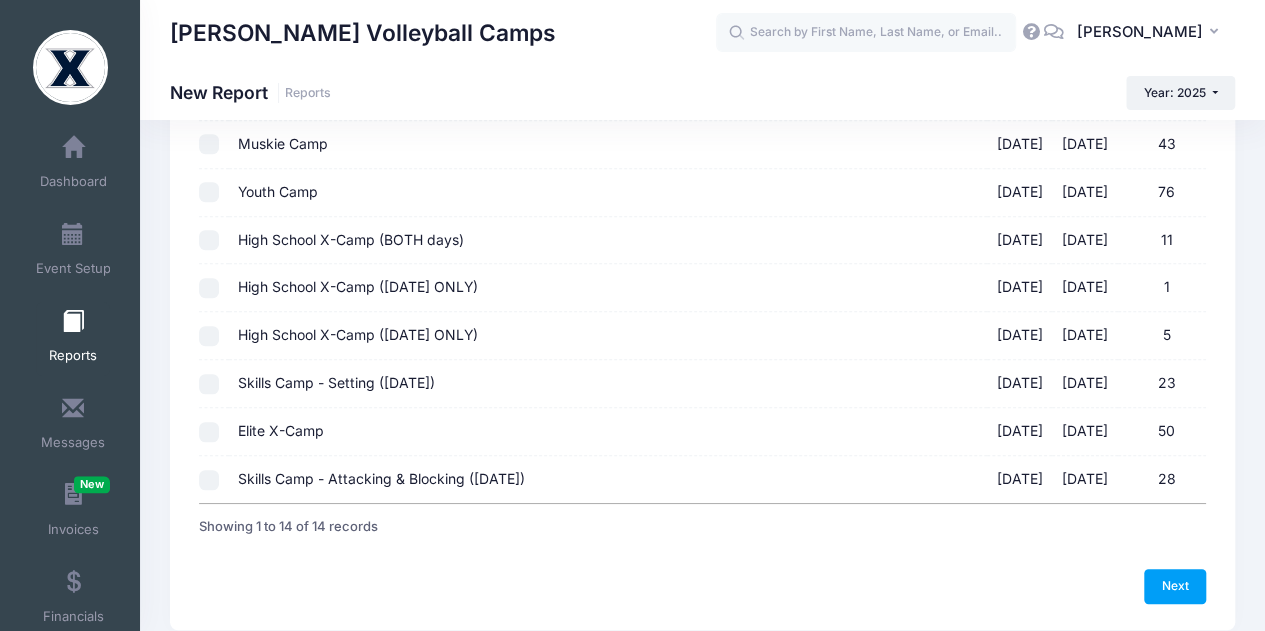 click on "Skills Camp - Attacking & Blocking ([DATE]) [DATE] - [DATE]  28" at bounding box center [209, 480] 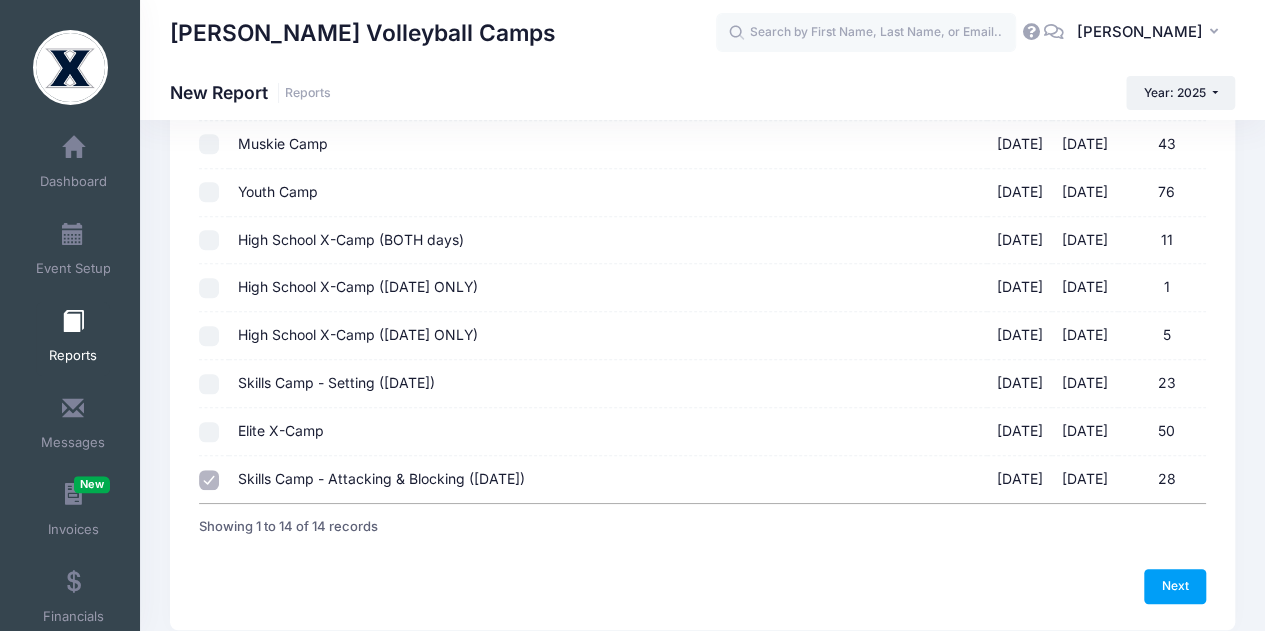 click at bounding box center [209, 384] 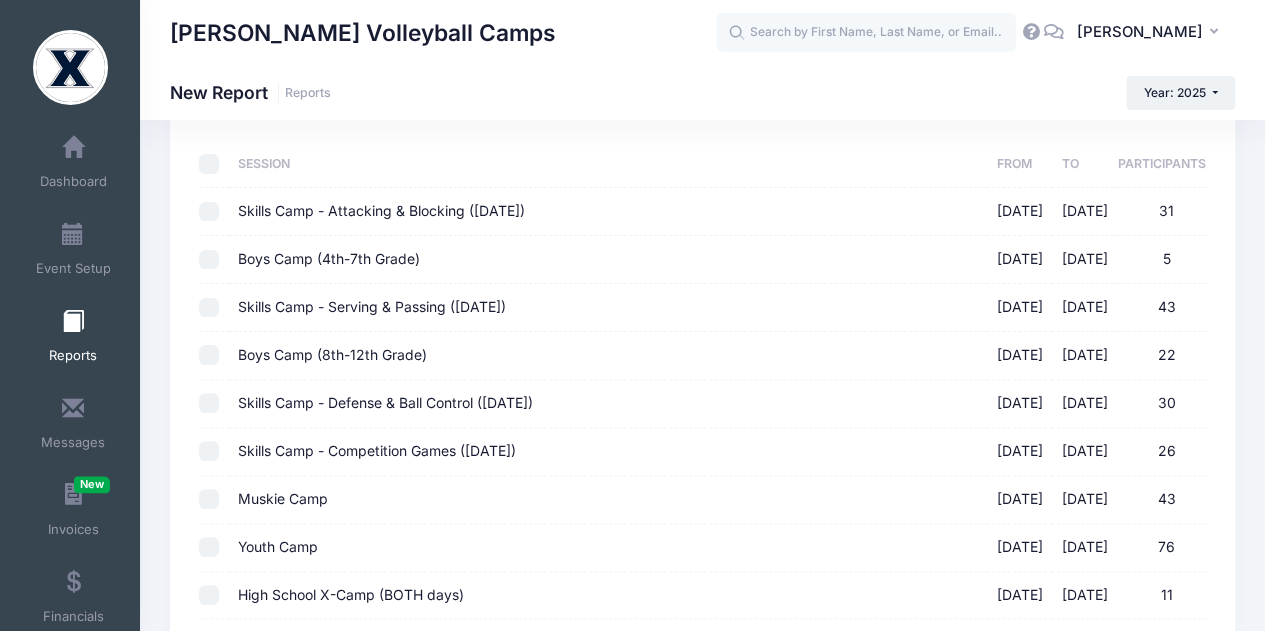 scroll, scrollTop: 26, scrollLeft: 0, axis: vertical 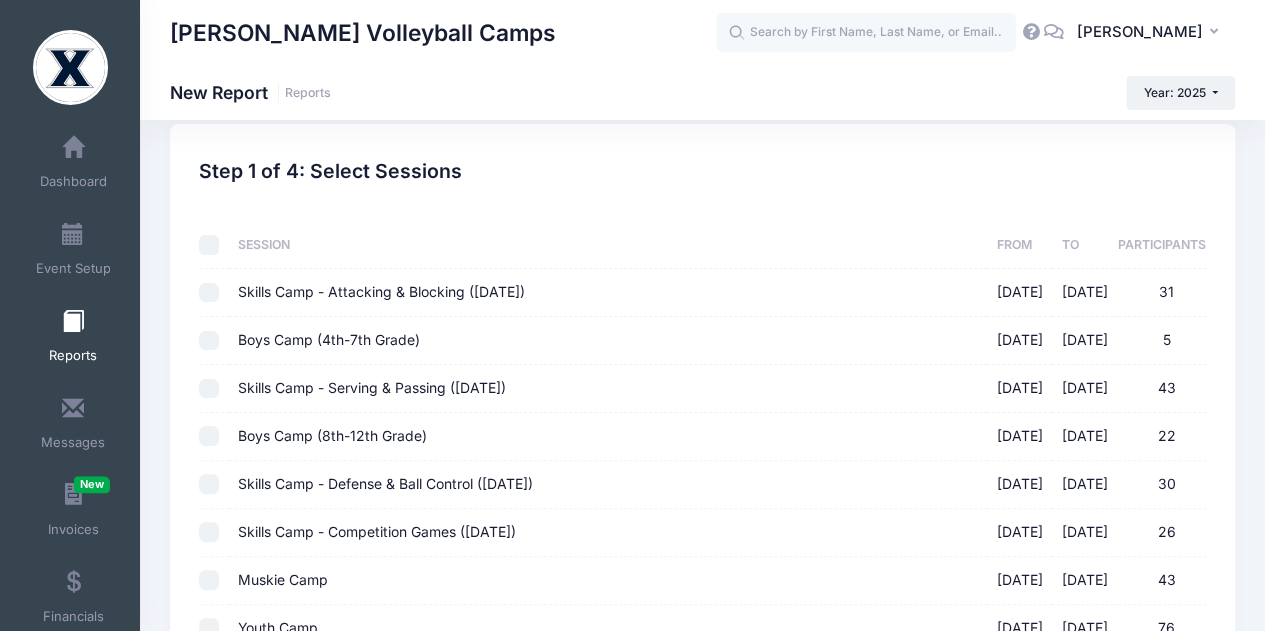 click on "Skills Camp - Competition Games ([DATE]) [DATE] - [DATE]  26" at bounding box center [209, 532] 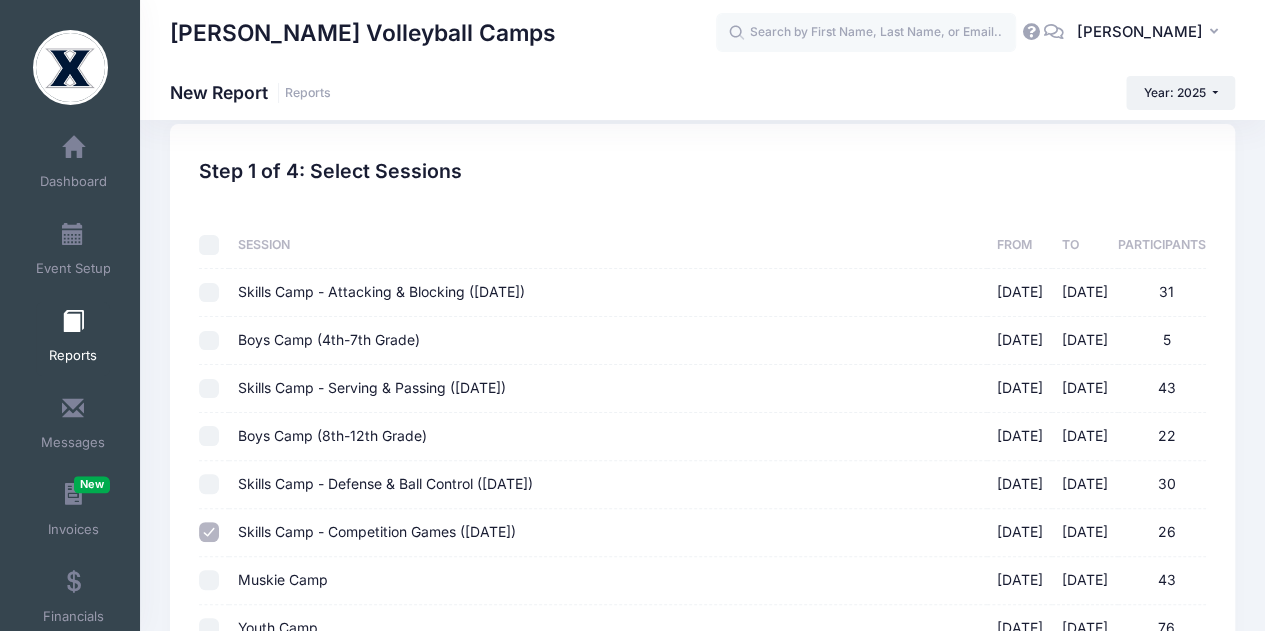 click on "Skills Camp - Defense & Ball Control ([DATE]) [DATE] - [DATE]  30" at bounding box center [209, 484] 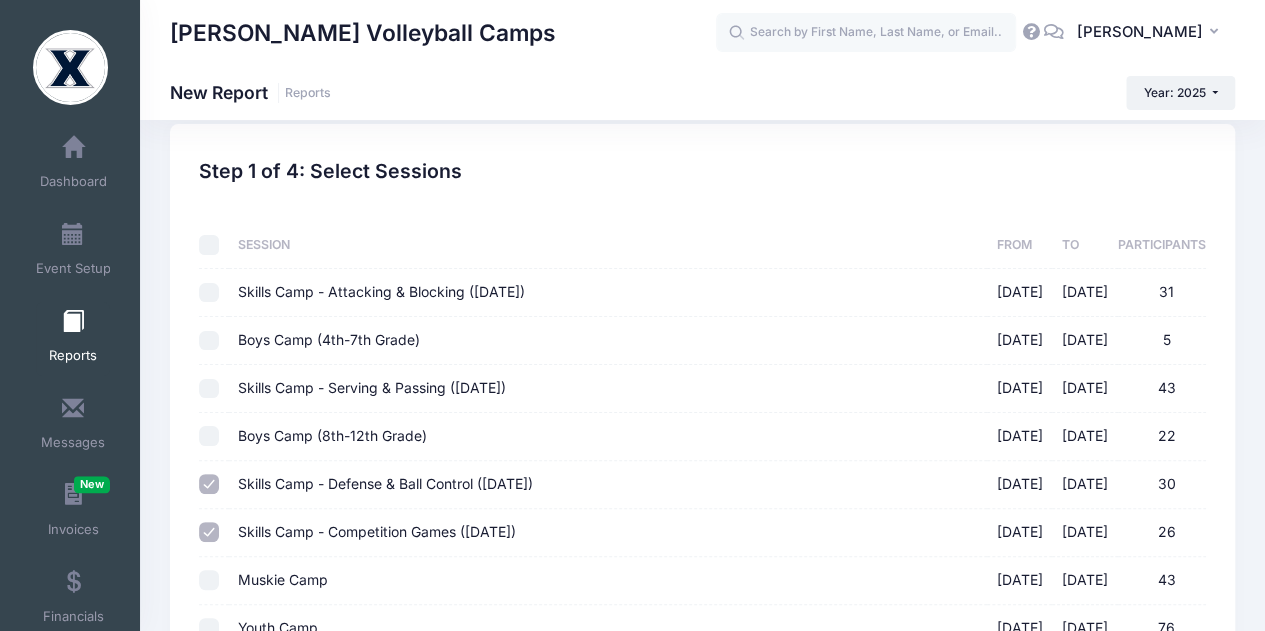 scroll, scrollTop: 0, scrollLeft: 0, axis: both 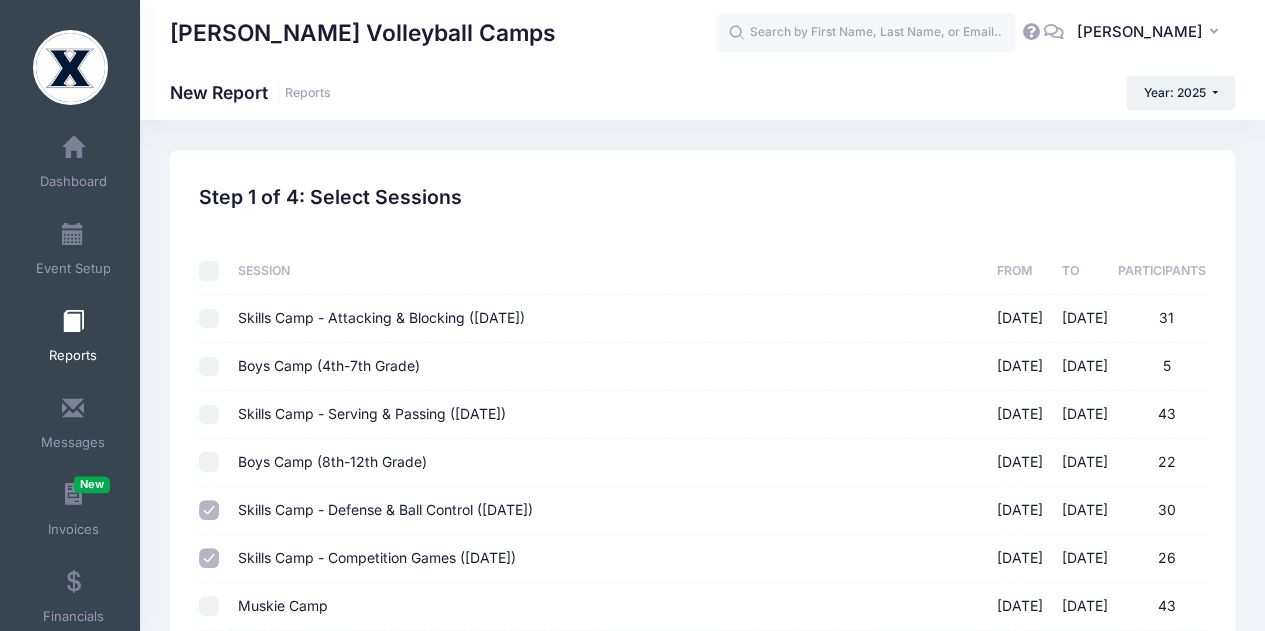 click on "Skills Camp - Attacking & Blocking ([DATE]) [DATE] - [DATE]  31" at bounding box center (209, 319) 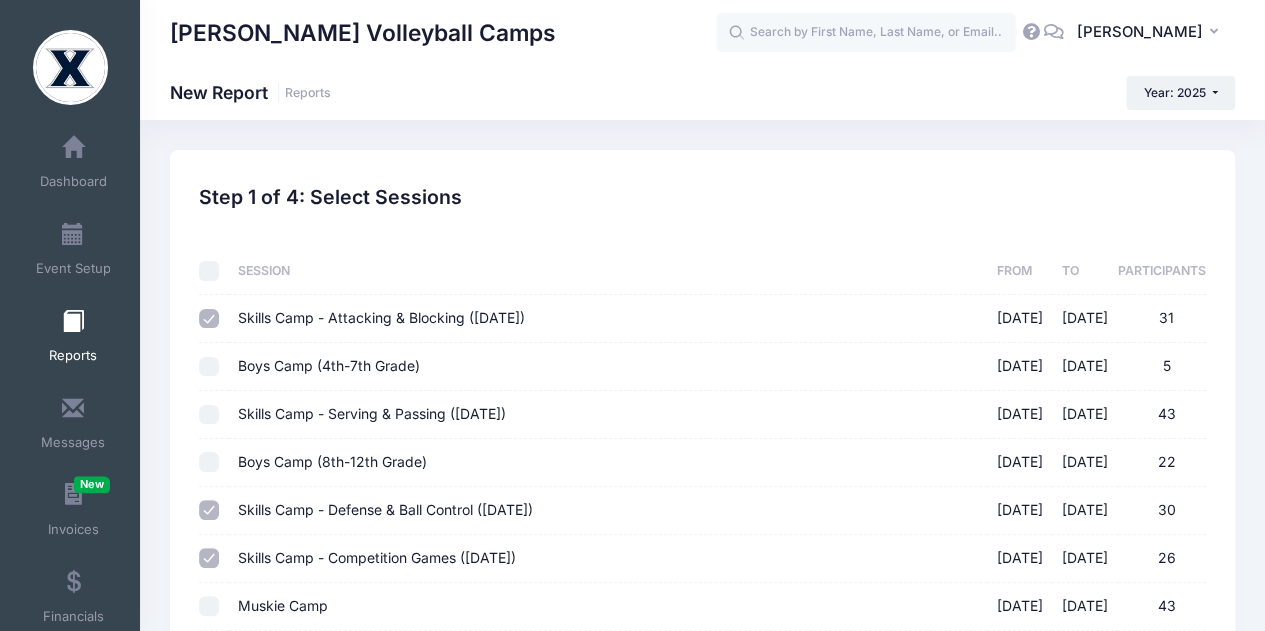 click on "Skills Camp - Serving & Passing ([DATE]) [DATE] - [DATE]  43" at bounding box center [209, 415] 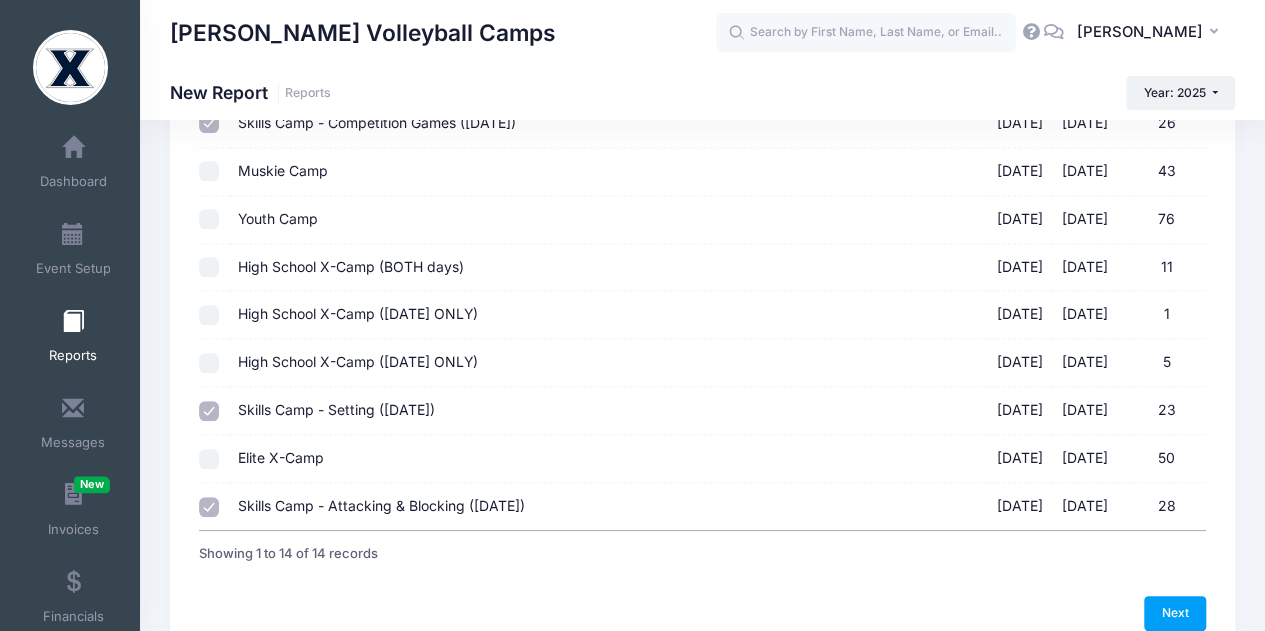 scroll, scrollTop: 530, scrollLeft: 0, axis: vertical 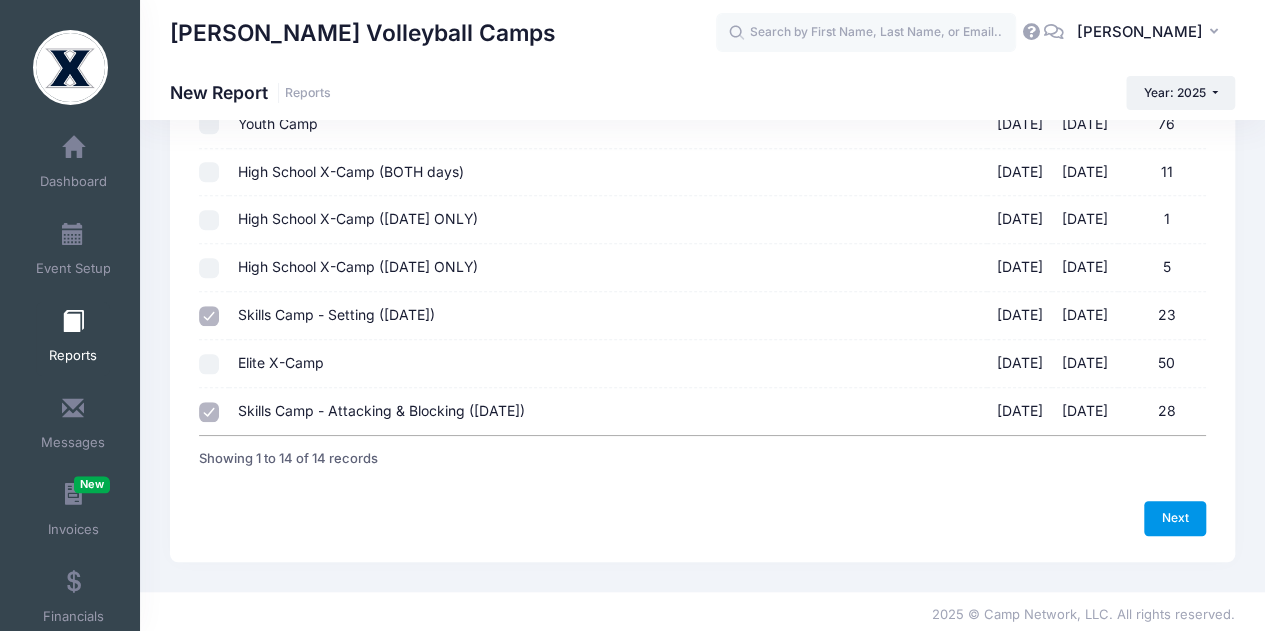 click on "Next" at bounding box center [1175, 518] 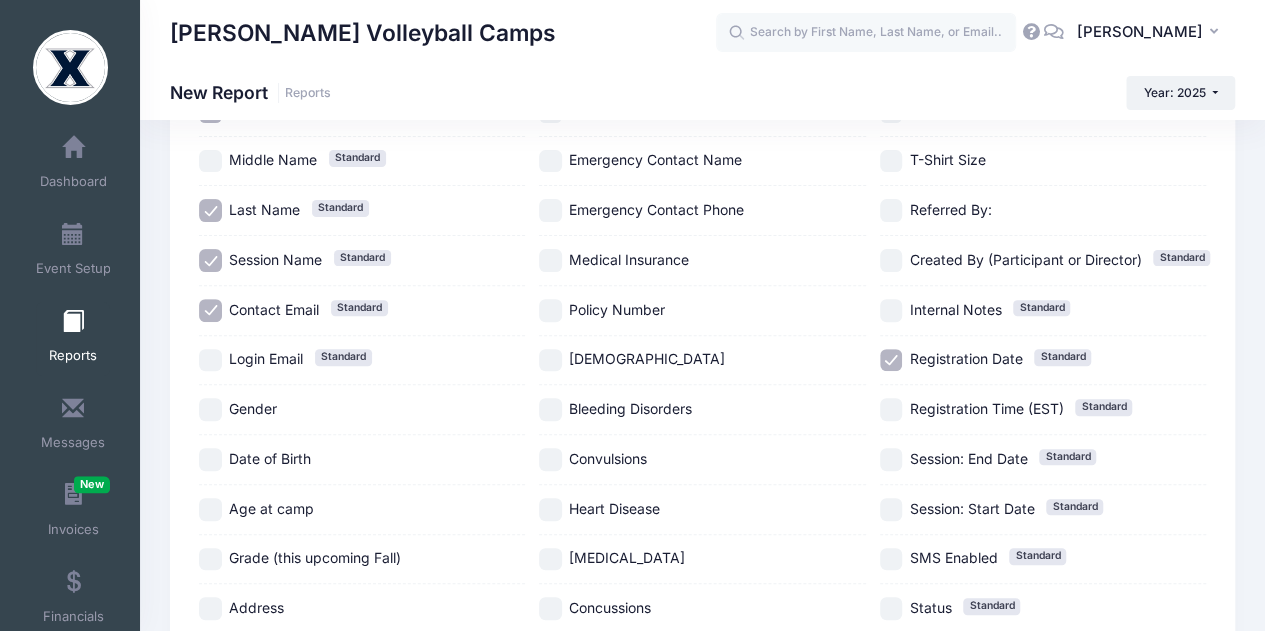 scroll, scrollTop: 214, scrollLeft: 0, axis: vertical 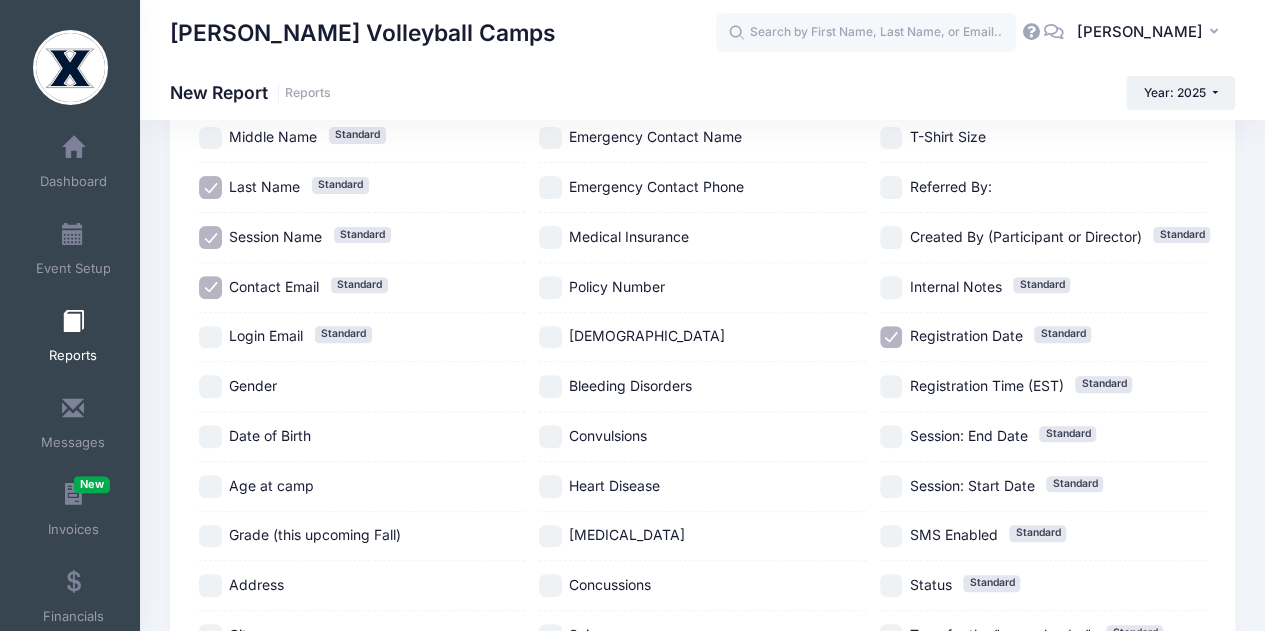 click on "SMS Enabled Standard" at bounding box center [1043, 537] 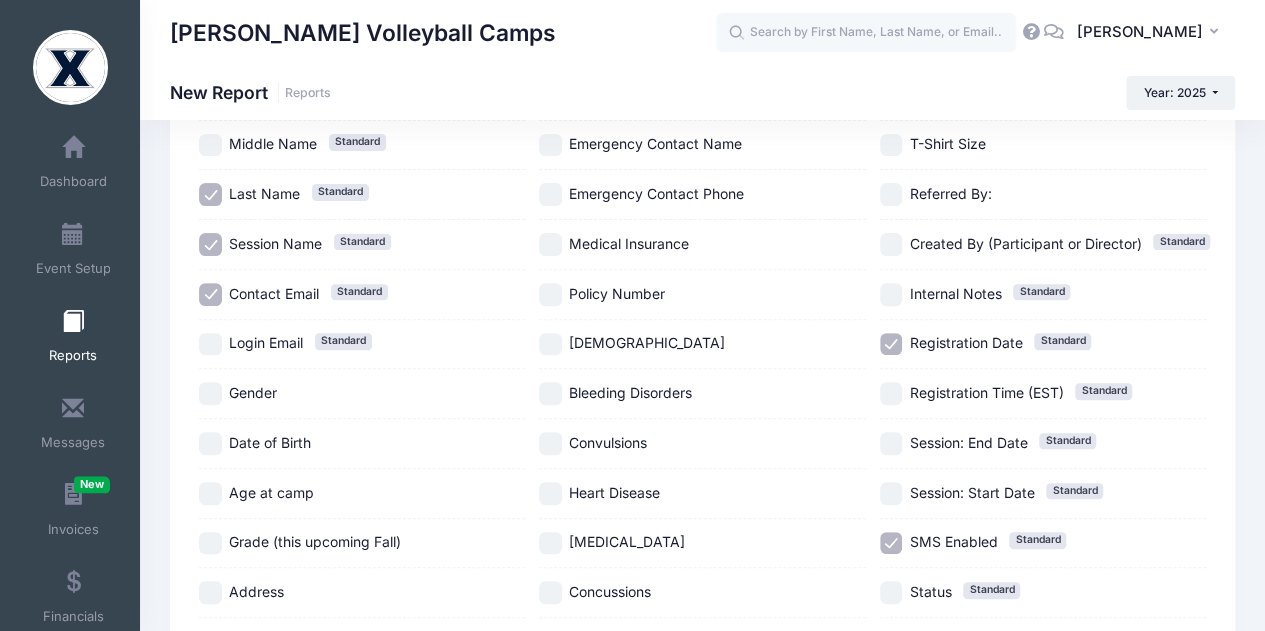 scroll, scrollTop: 234, scrollLeft: 0, axis: vertical 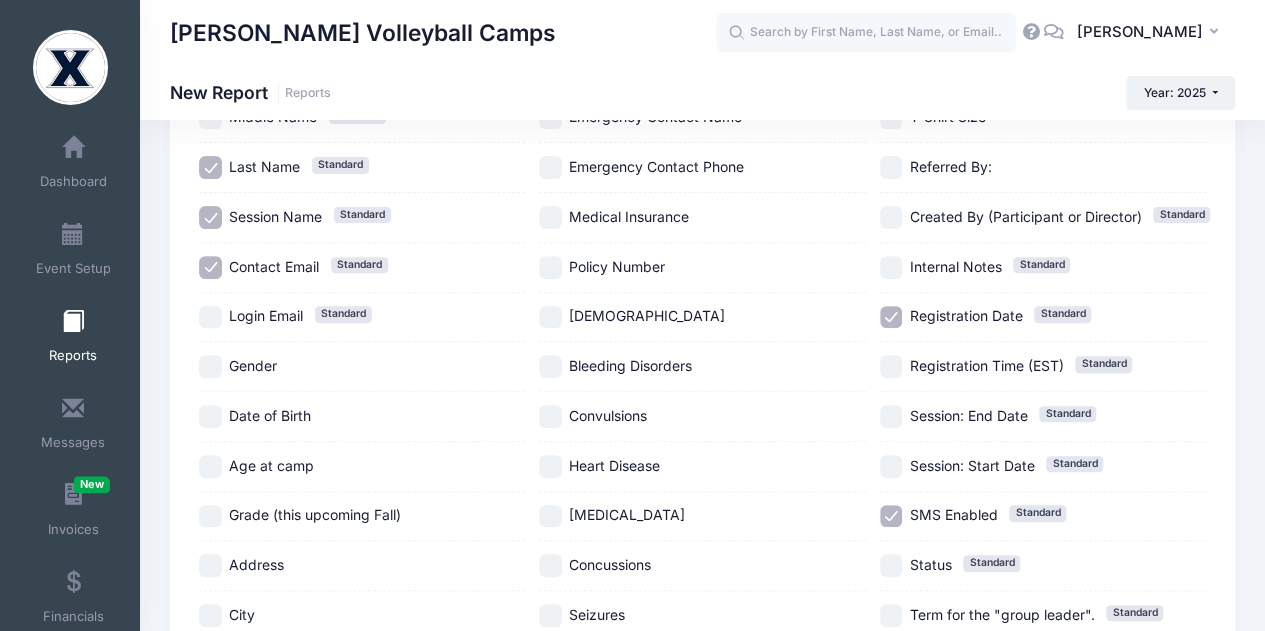 click on "Contact Email Standard" at bounding box center [210, 267] 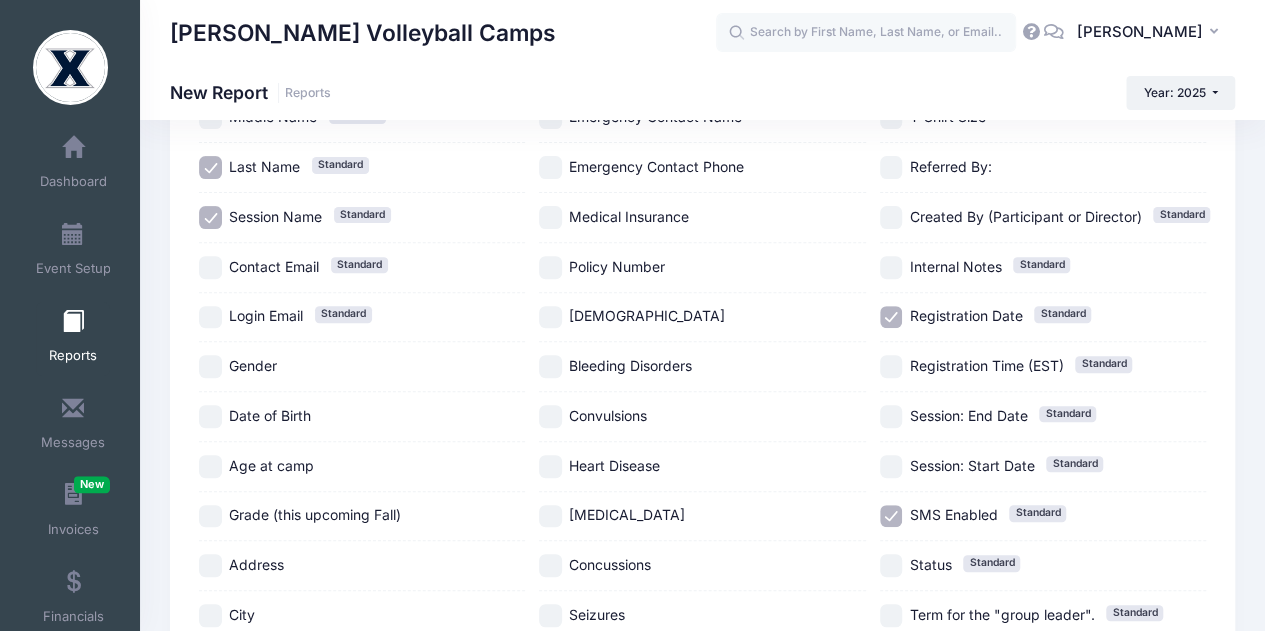 click on "Date of Birth" at bounding box center [210, 416] 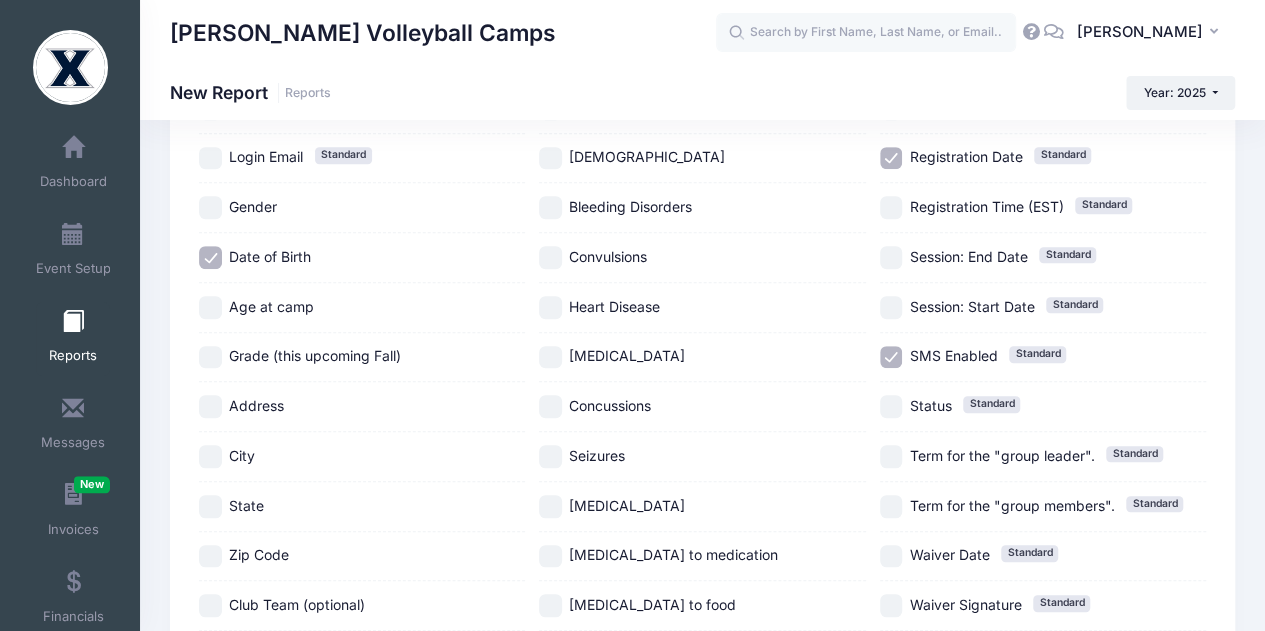 scroll, scrollTop: 422, scrollLeft: 0, axis: vertical 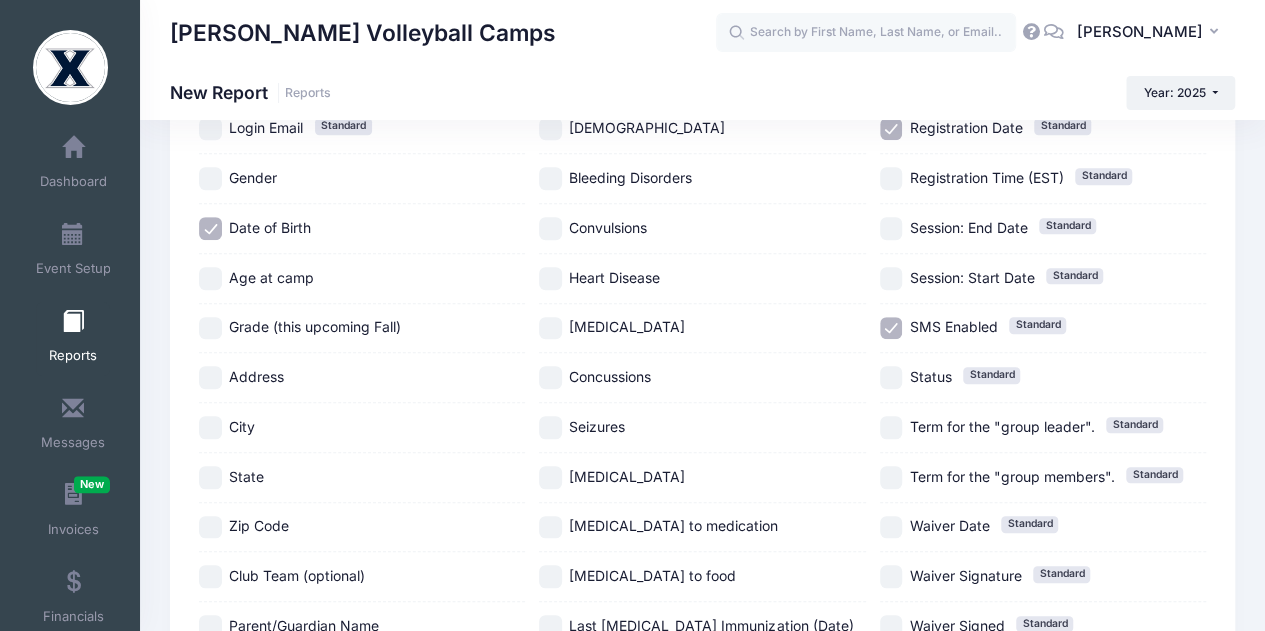 click on "Age at camp" at bounding box center (210, 278) 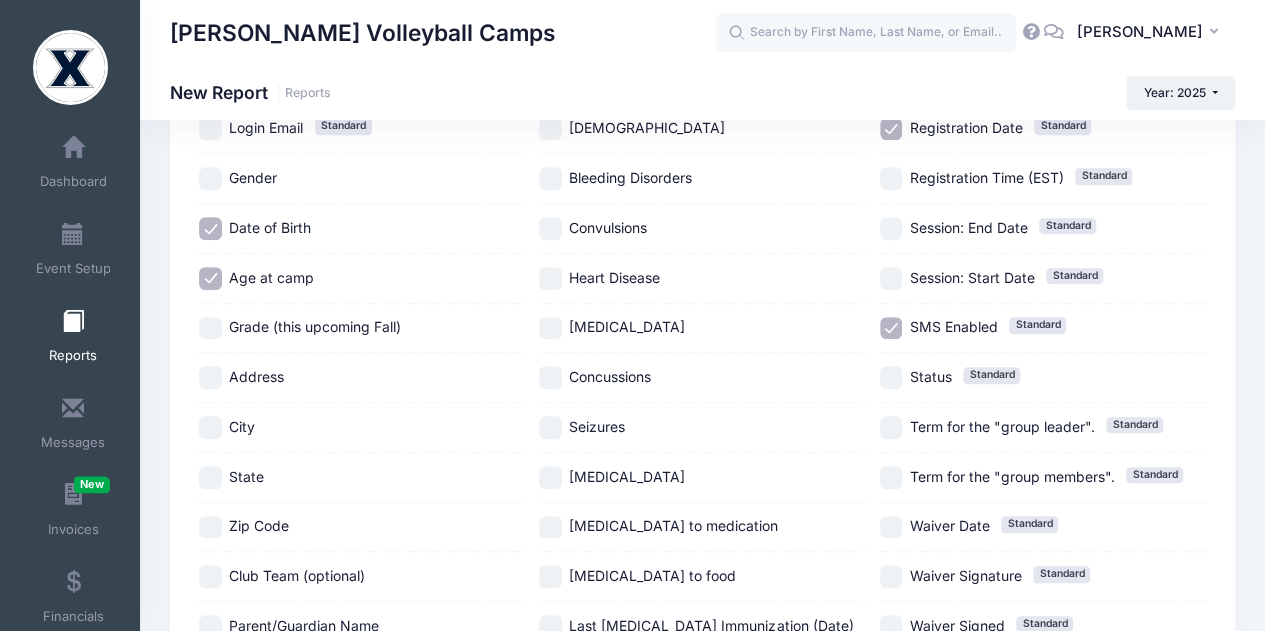 click on "Grade (this upcoming Fall)" at bounding box center (210, 328) 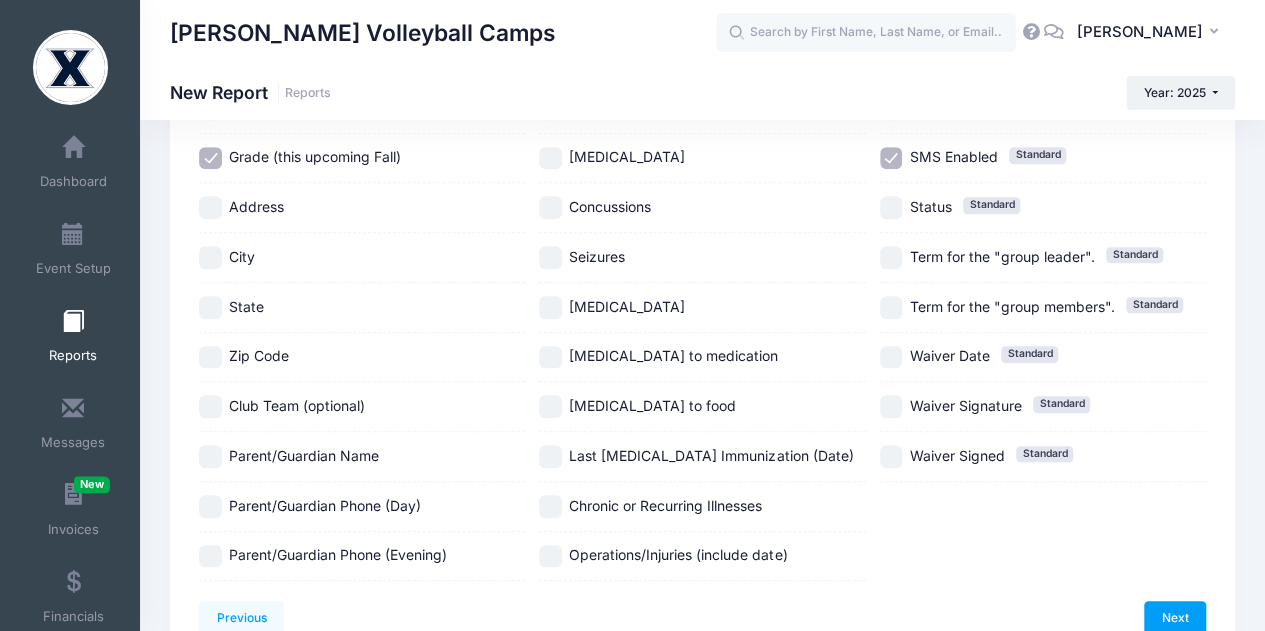 scroll, scrollTop: 634, scrollLeft: 0, axis: vertical 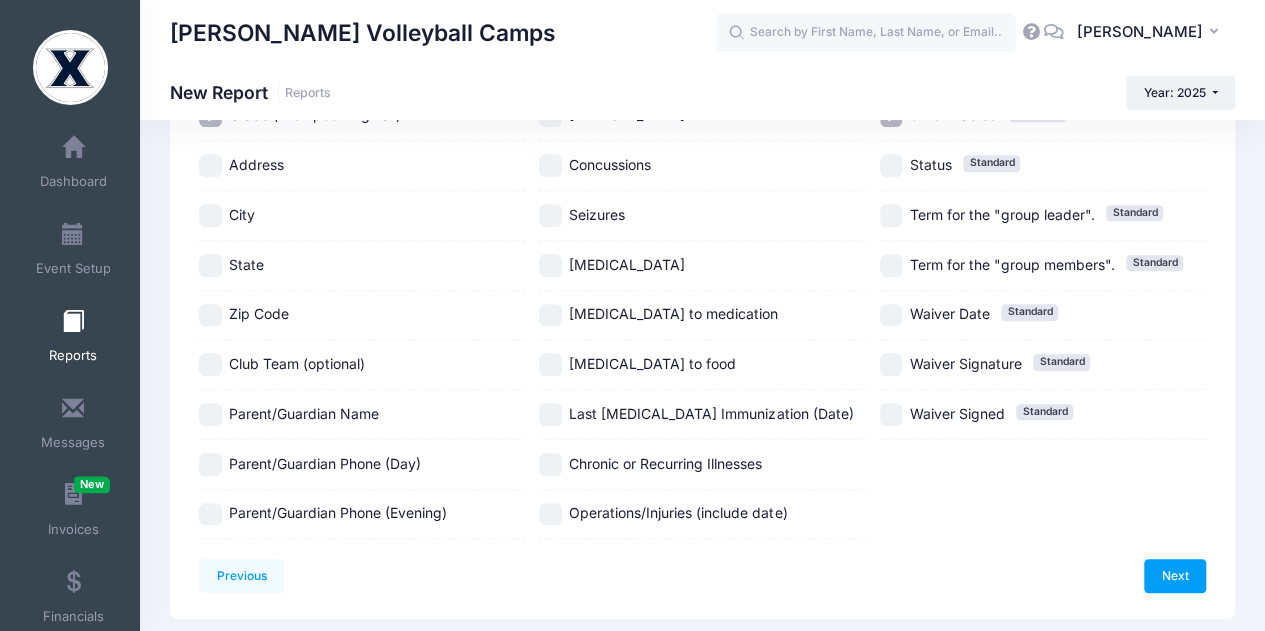 click on "Club Team (optional)" at bounding box center [210, 364] 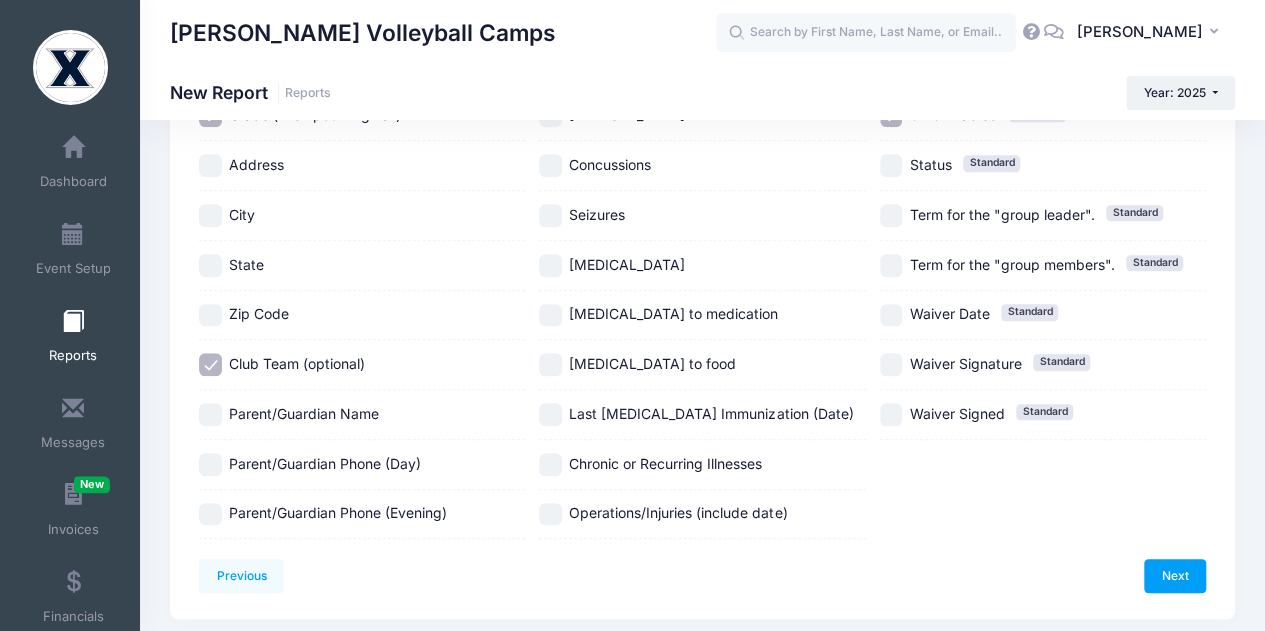 click on "Operations/Injuries (include date)" at bounding box center (550, 514) 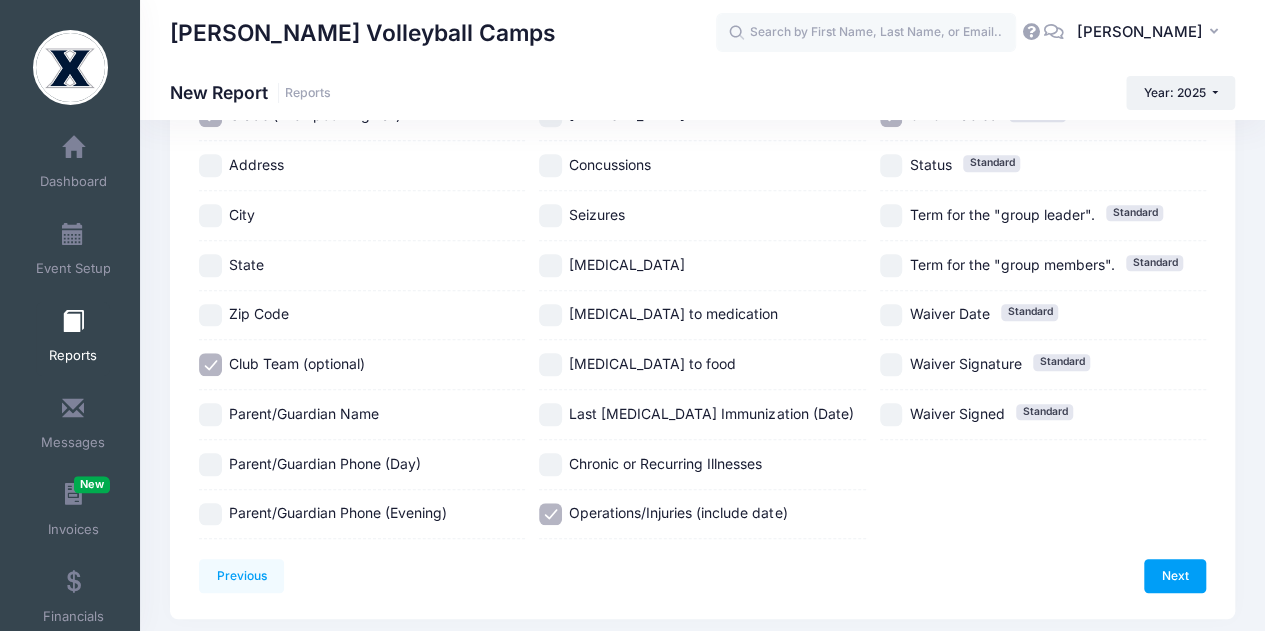click on "Chronic or Recurring Illnesses" at bounding box center (550, 464) 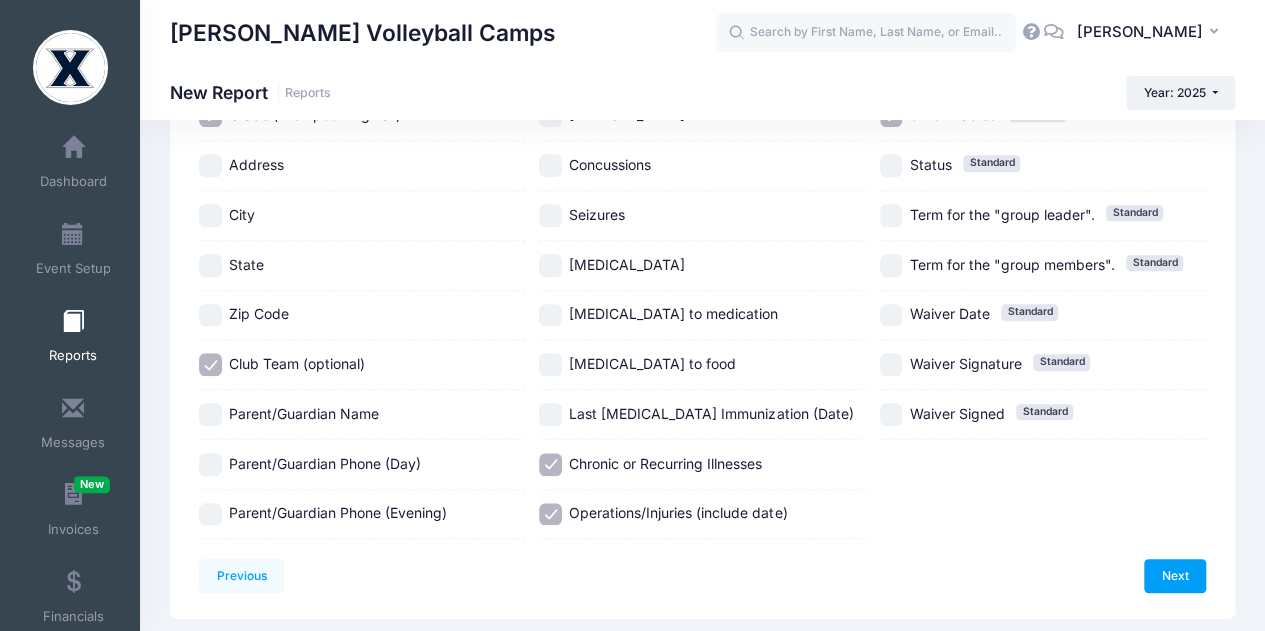 click on "Last [MEDICAL_DATA] Immunization (Date)" at bounding box center [550, 414] 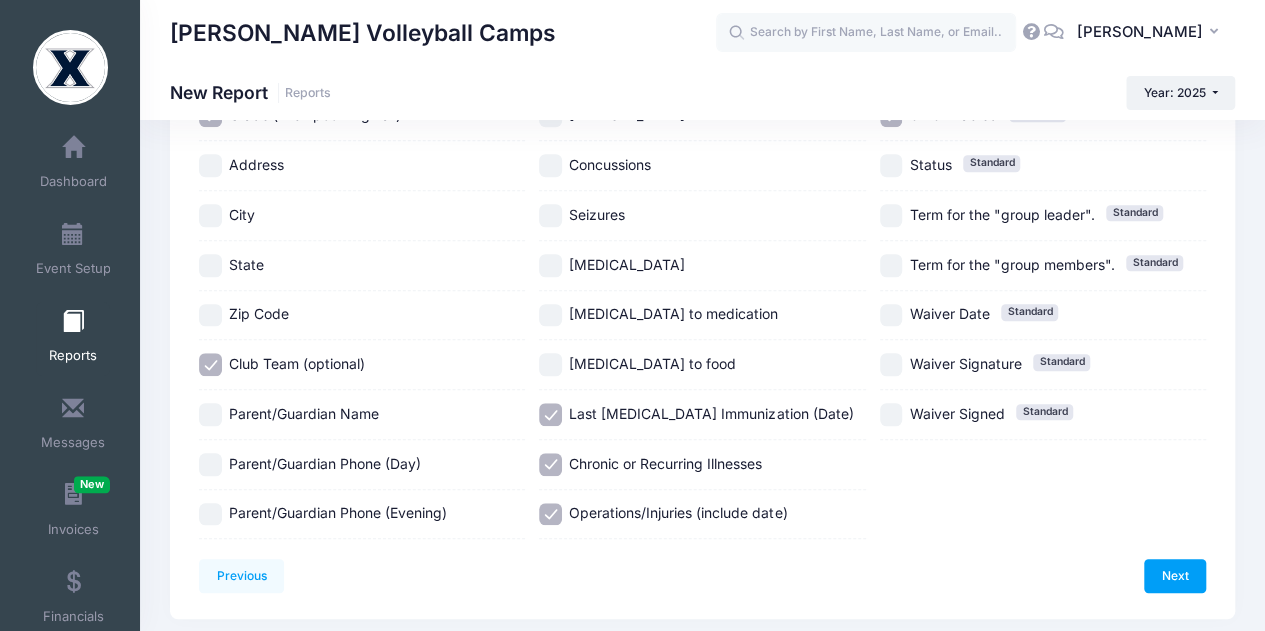 click on "[MEDICAL_DATA] to food" at bounding box center (550, 364) 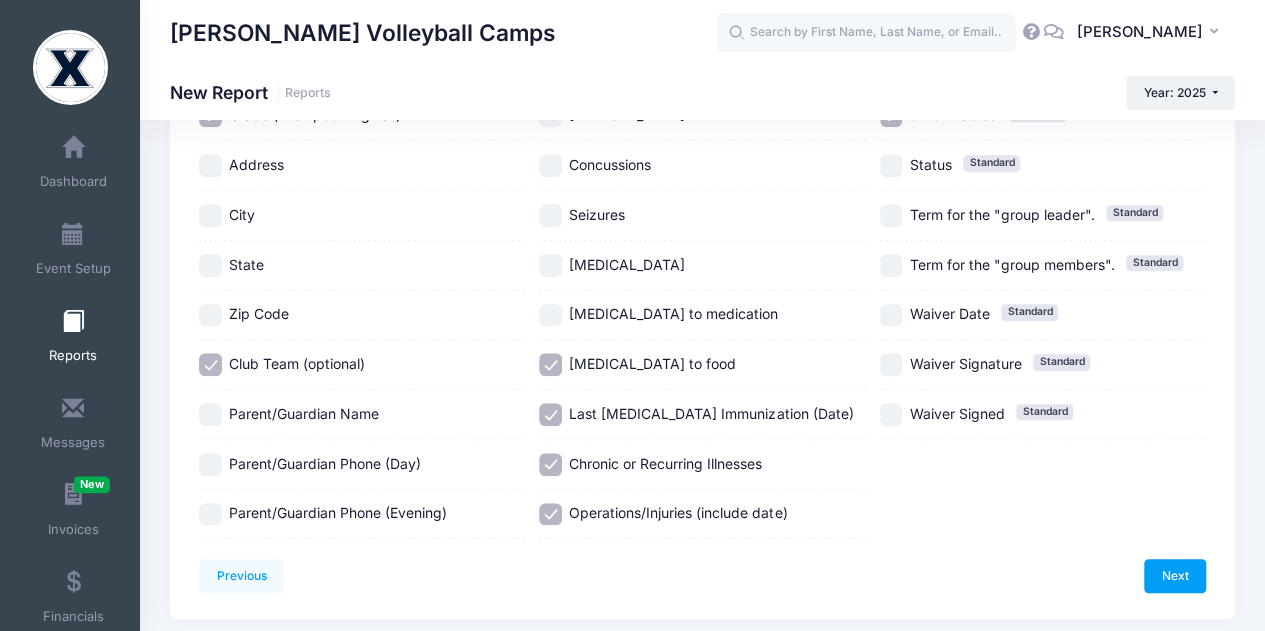 click on "[MEDICAL_DATA] to medication" at bounding box center (550, 315) 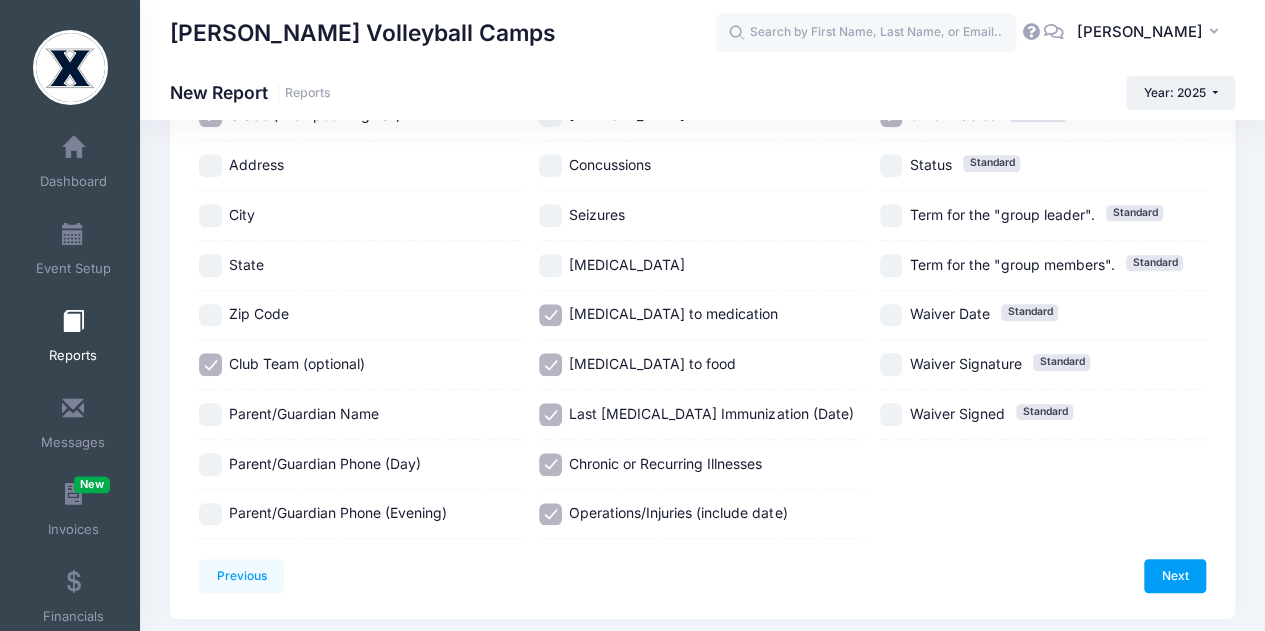 click on "[MEDICAL_DATA]" at bounding box center (550, 265) 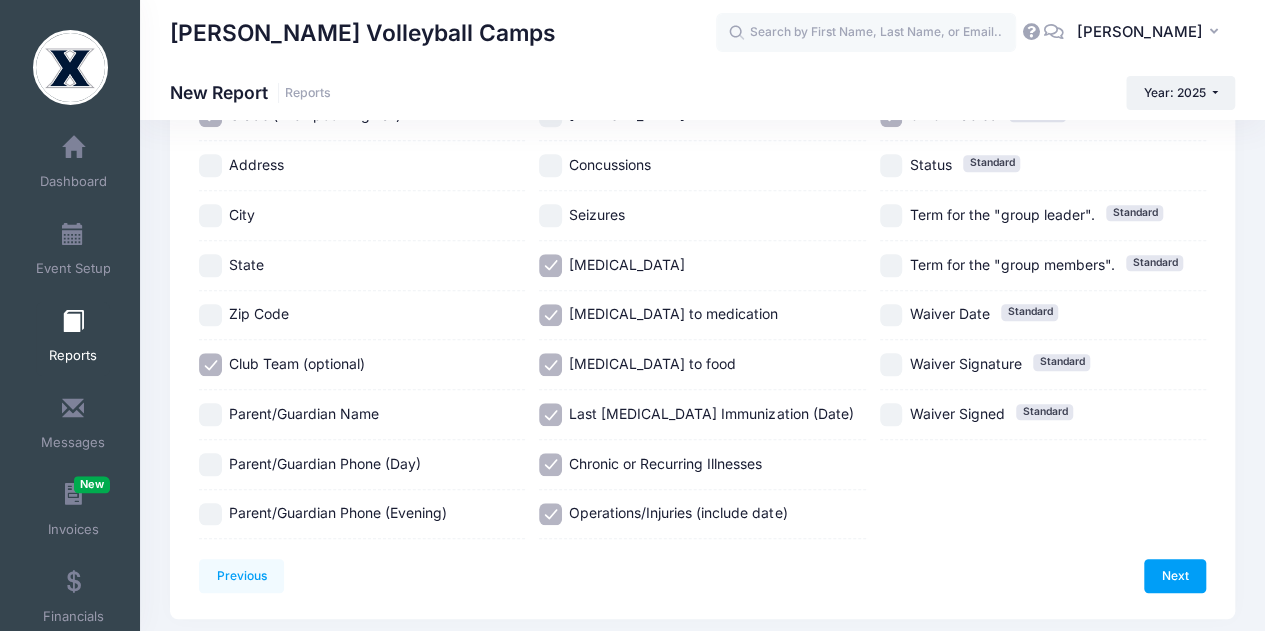 click on "Seizures" at bounding box center (550, 215) 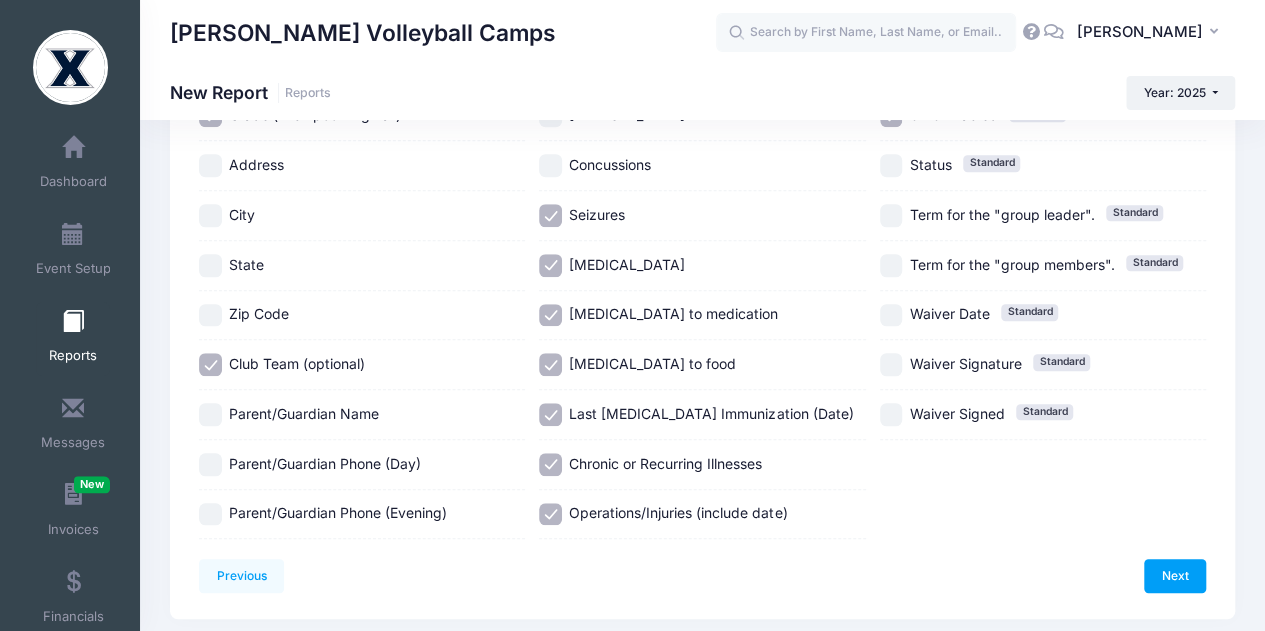 click on "Concussions" at bounding box center (550, 165) 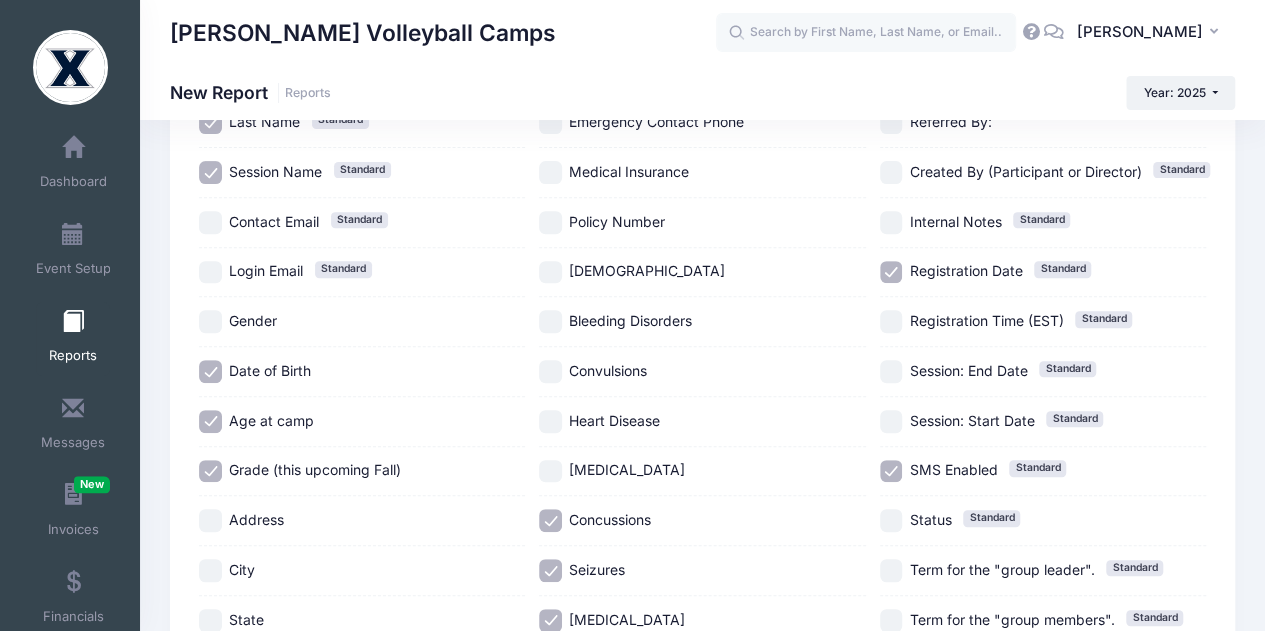 scroll, scrollTop: 278, scrollLeft: 0, axis: vertical 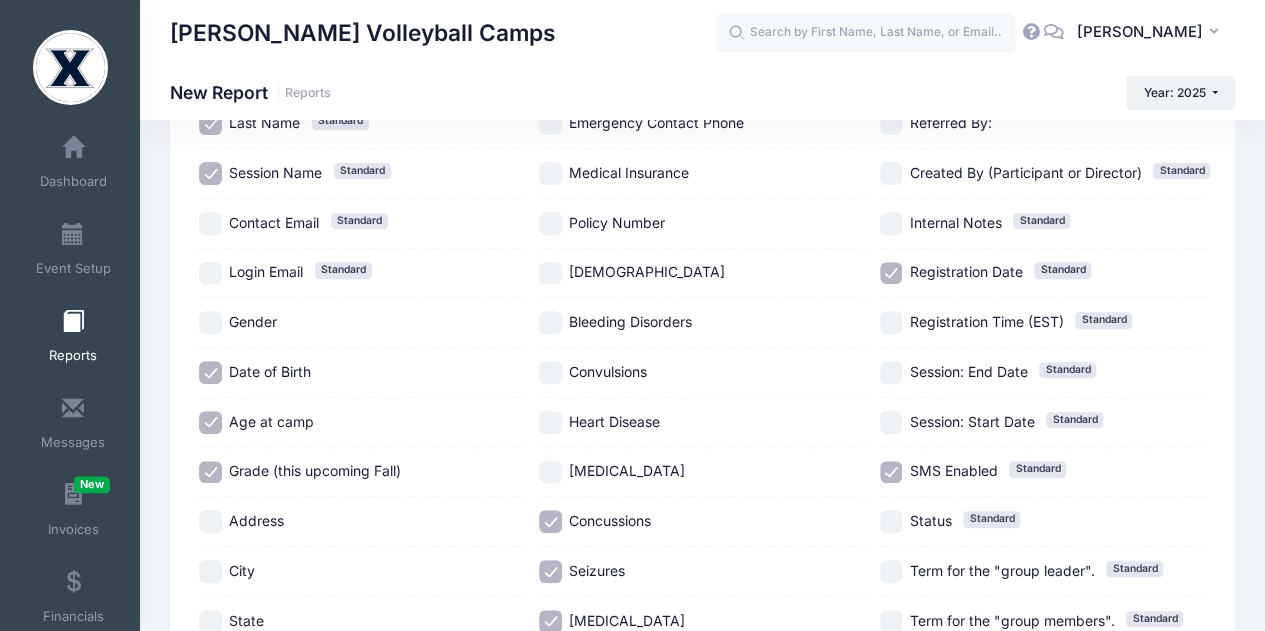 click on "[MEDICAL_DATA]" at bounding box center (550, 472) 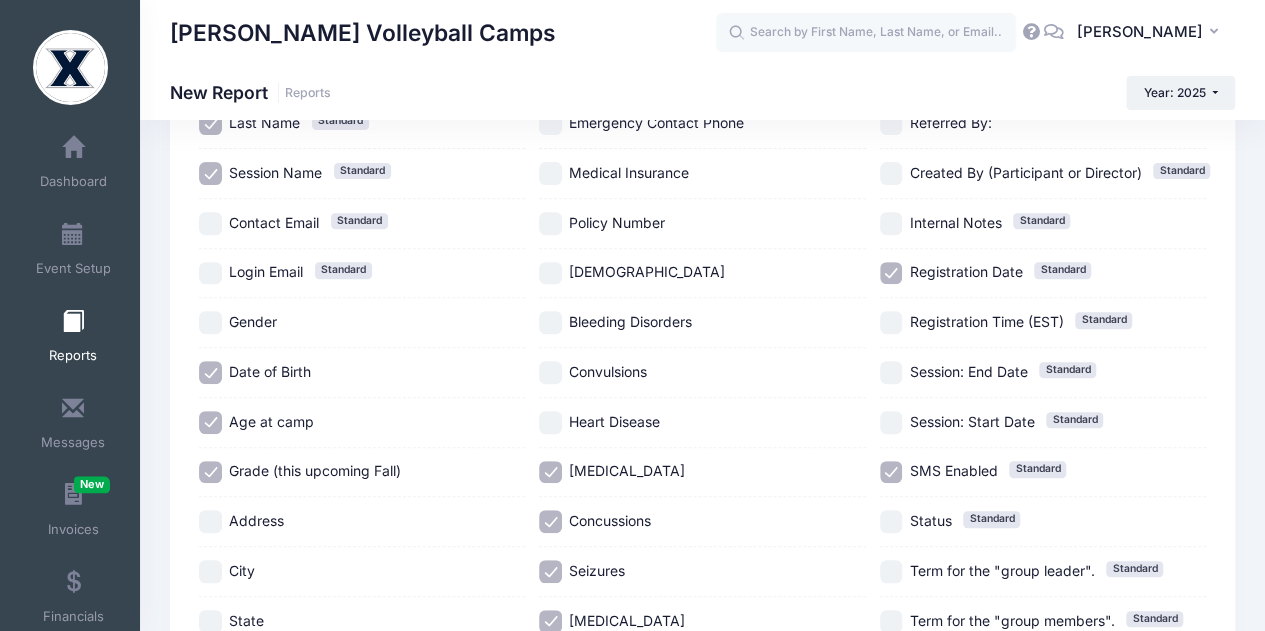 click on "Heart Disease" at bounding box center (550, 422) 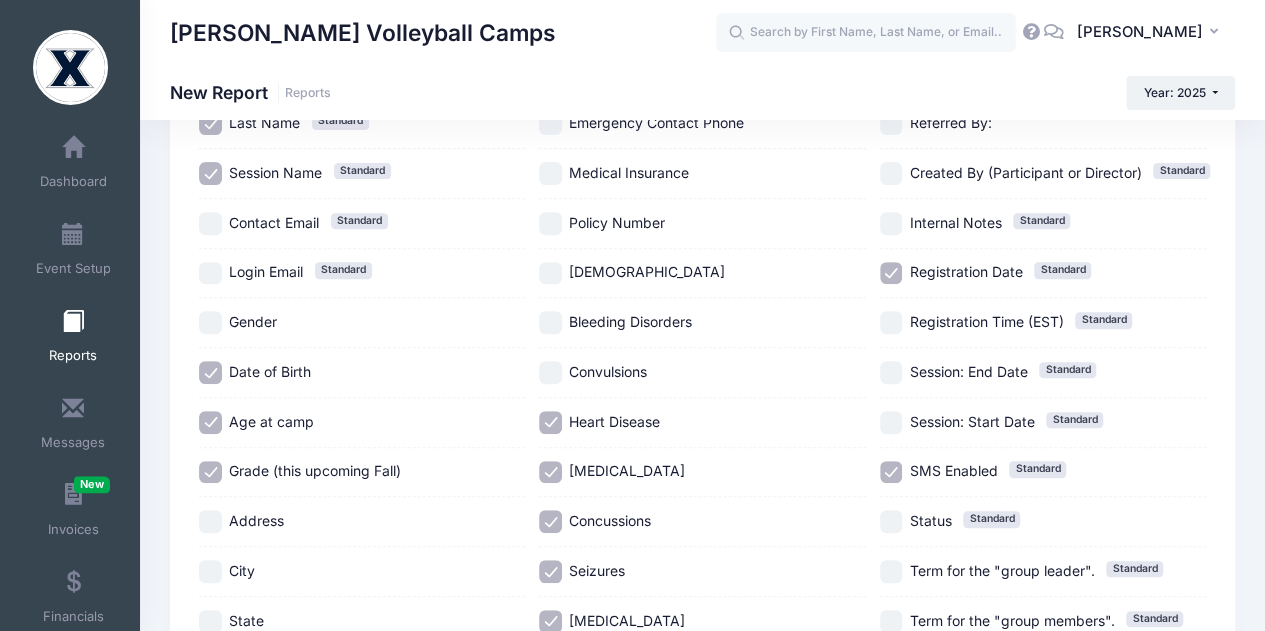 click on "Convulsions" at bounding box center [550, 372] 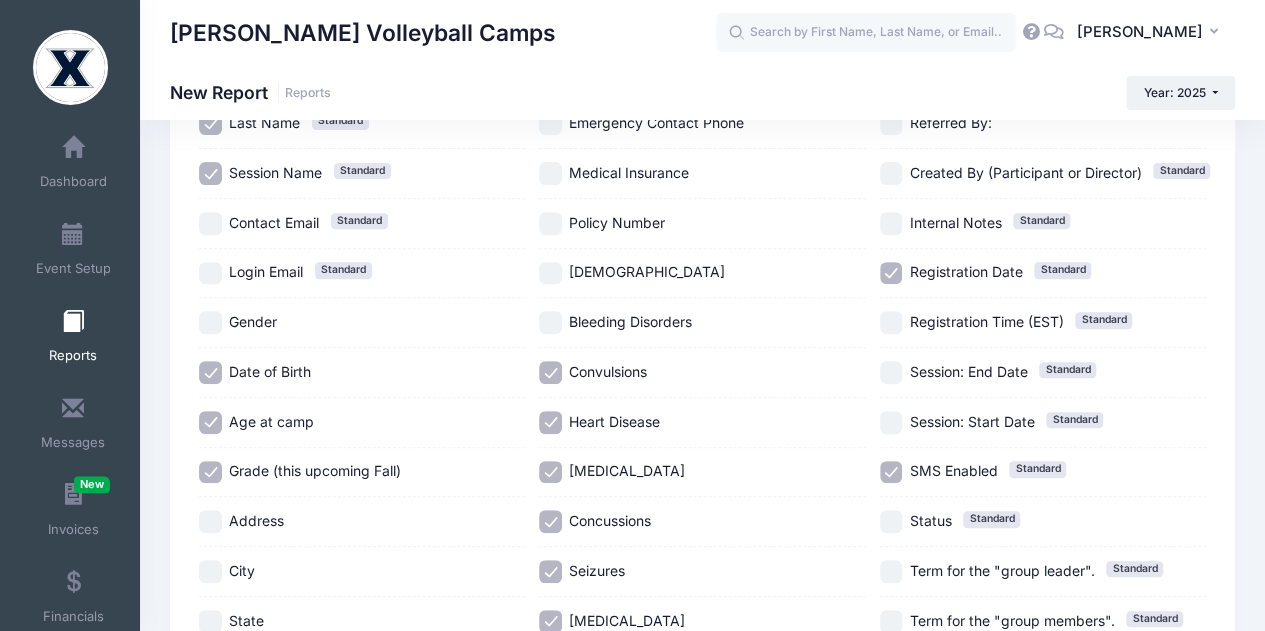 click on "Bleeding Disorders" at bounding box center [702, 323] 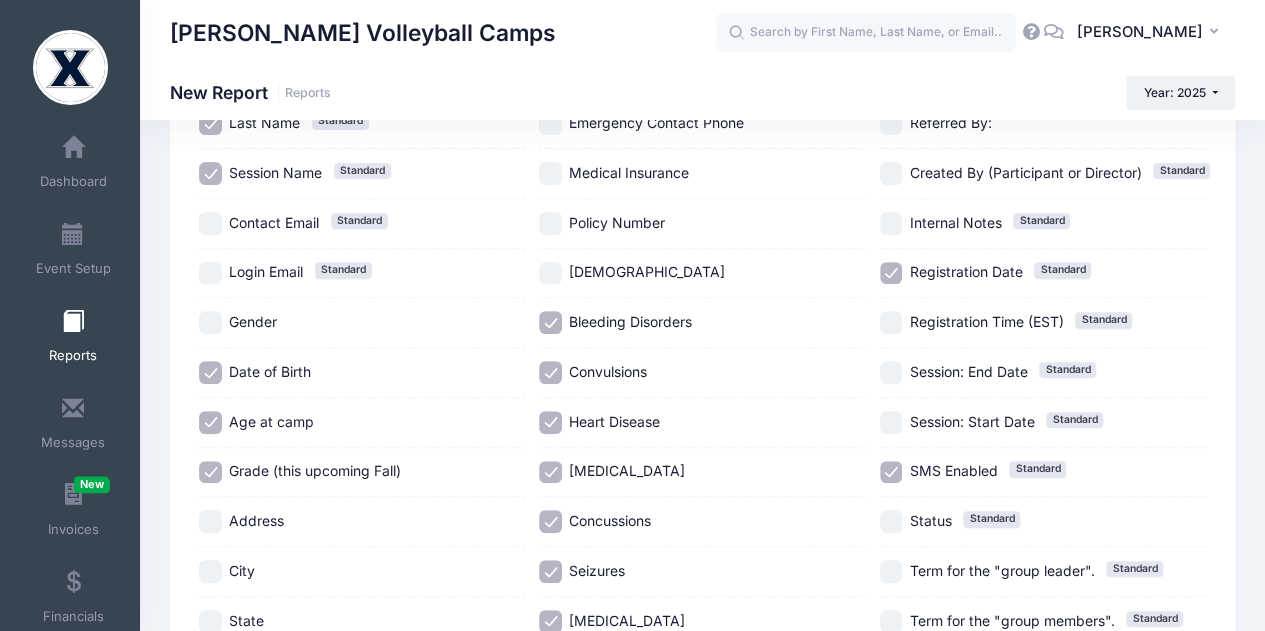 click on "[DEMOGRAPHIC_DATA]" at bounding box center (550, 273) 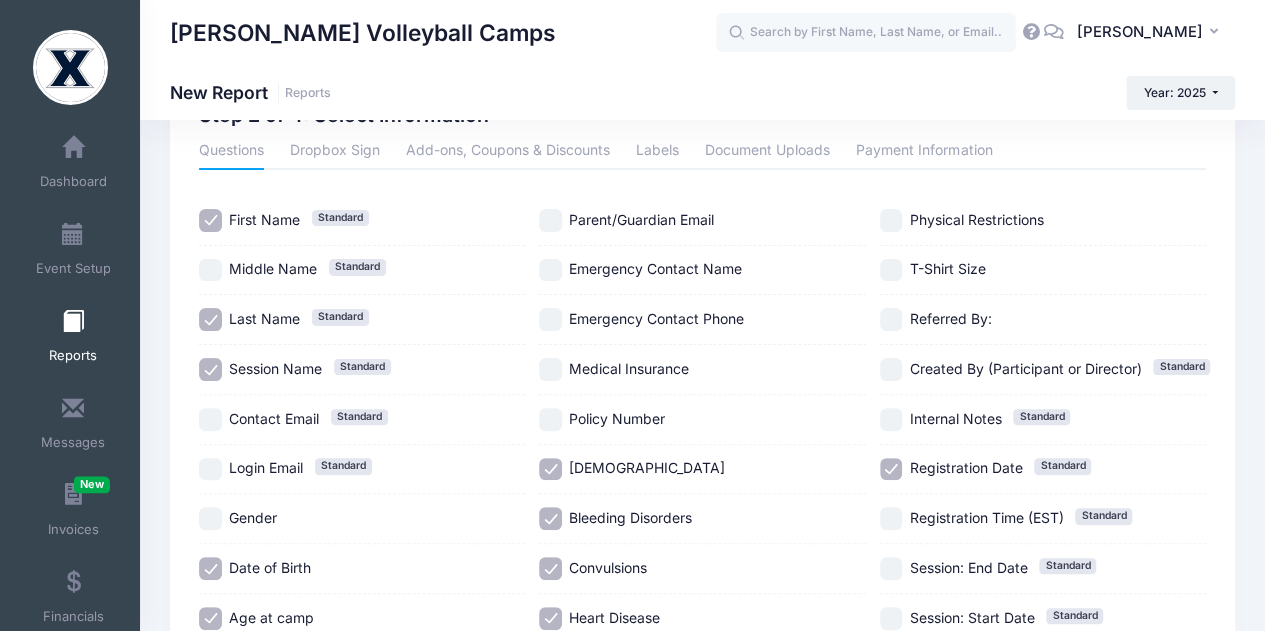 scroll, scrollTop: 60, scrollLeft: 0, axis: vertical 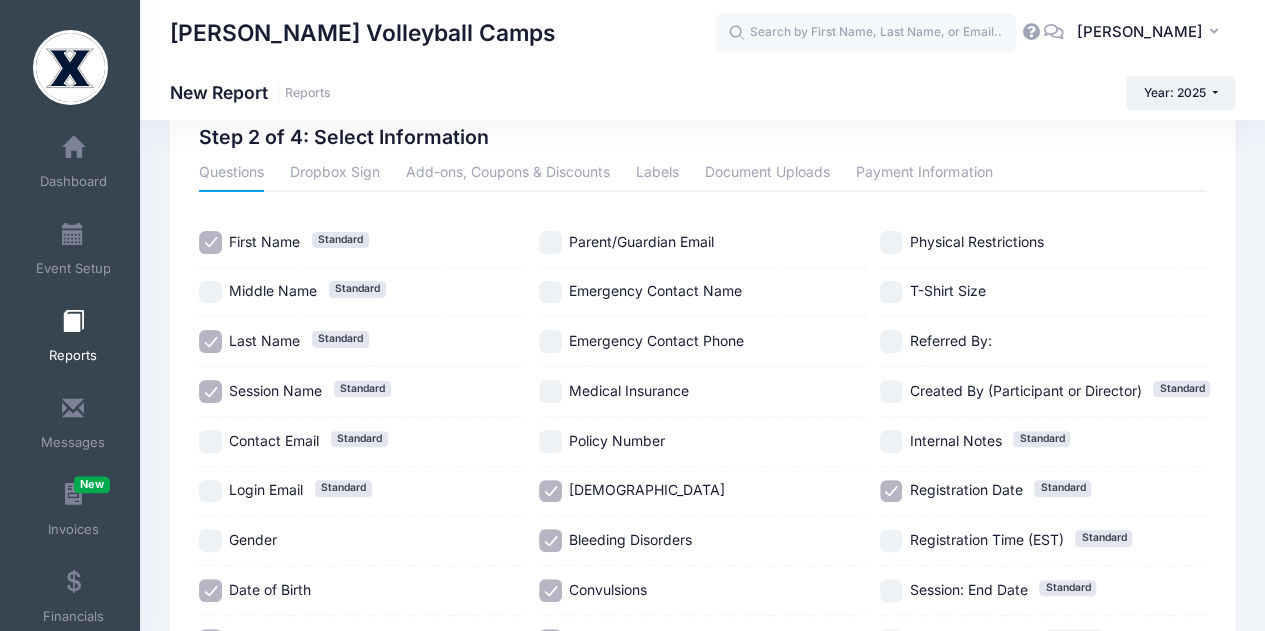 click on "Policy Number" at bounding box center (550, 441) 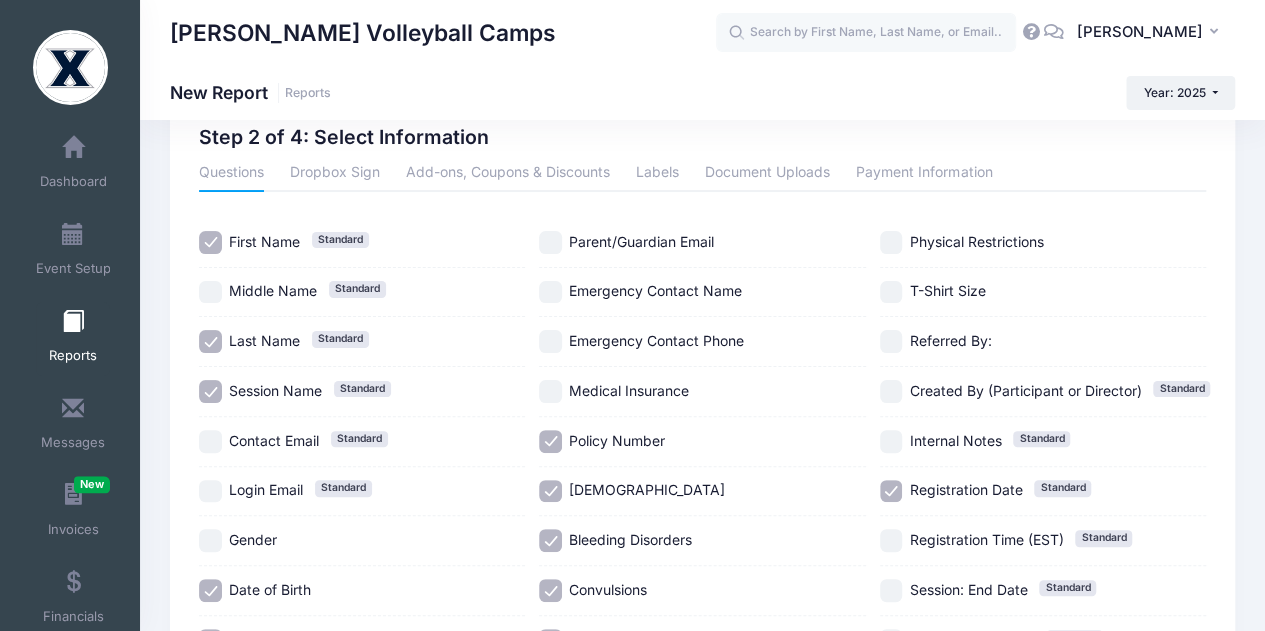 click on "Policy Number" at bounding box center (550, 441) 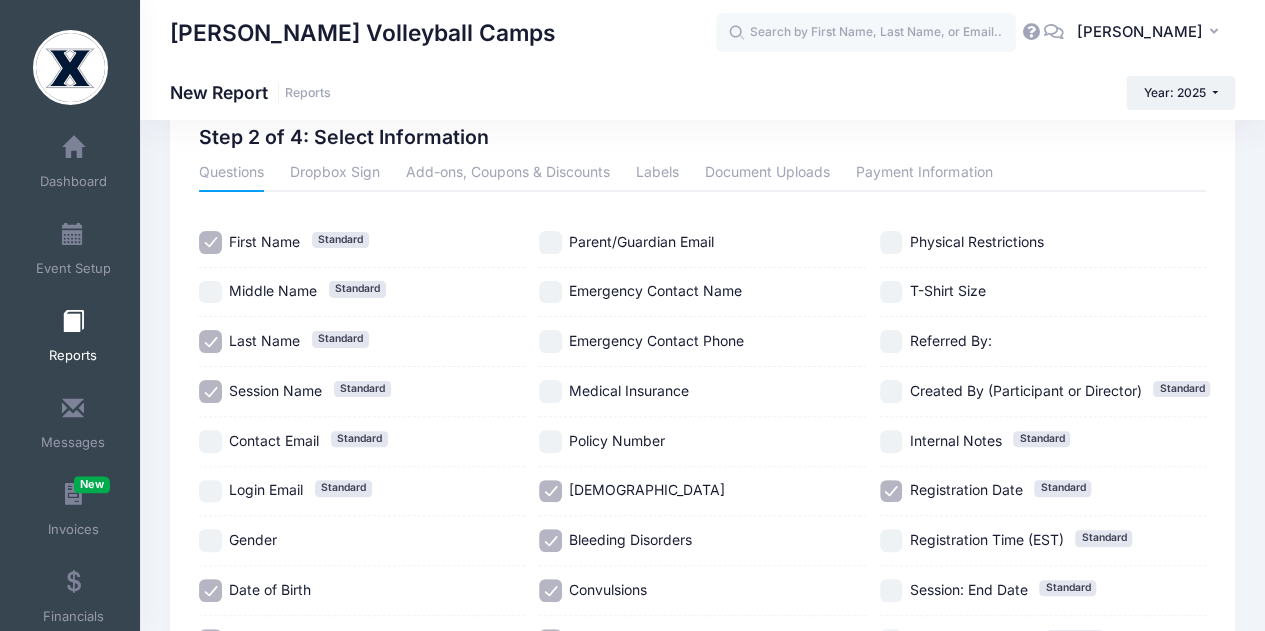 click on "Emergency Contact Name" at bounding box center (550, 292) 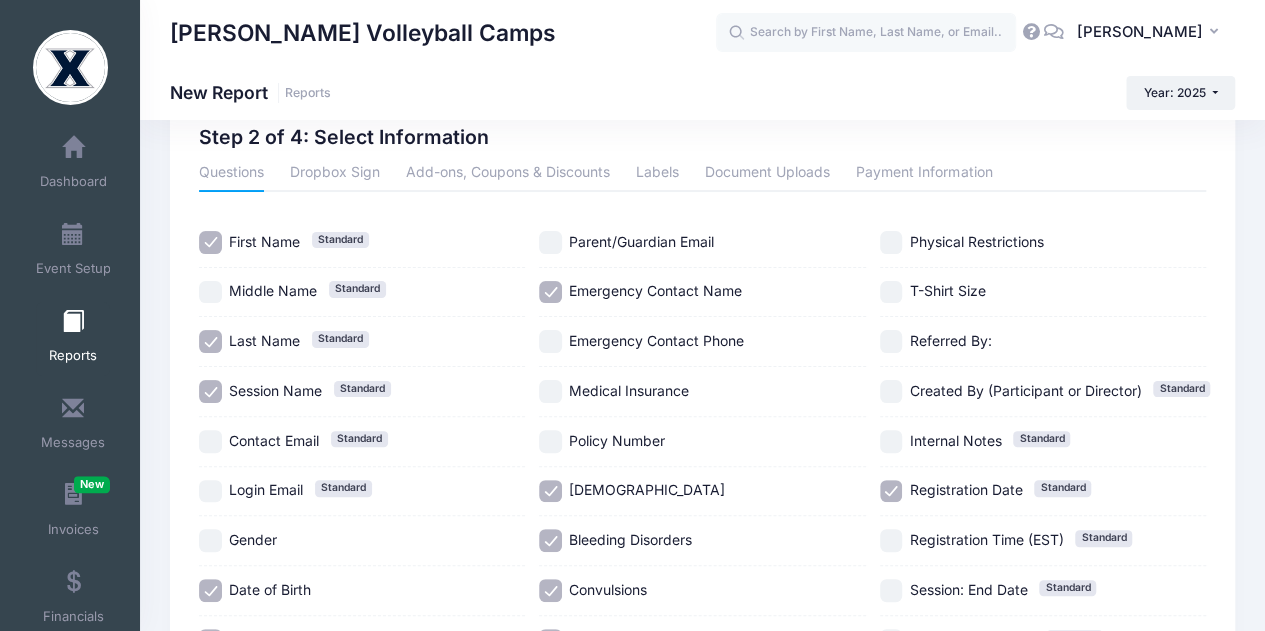 click on "Emergency Contact Phone" at bounding box center (550, 341) 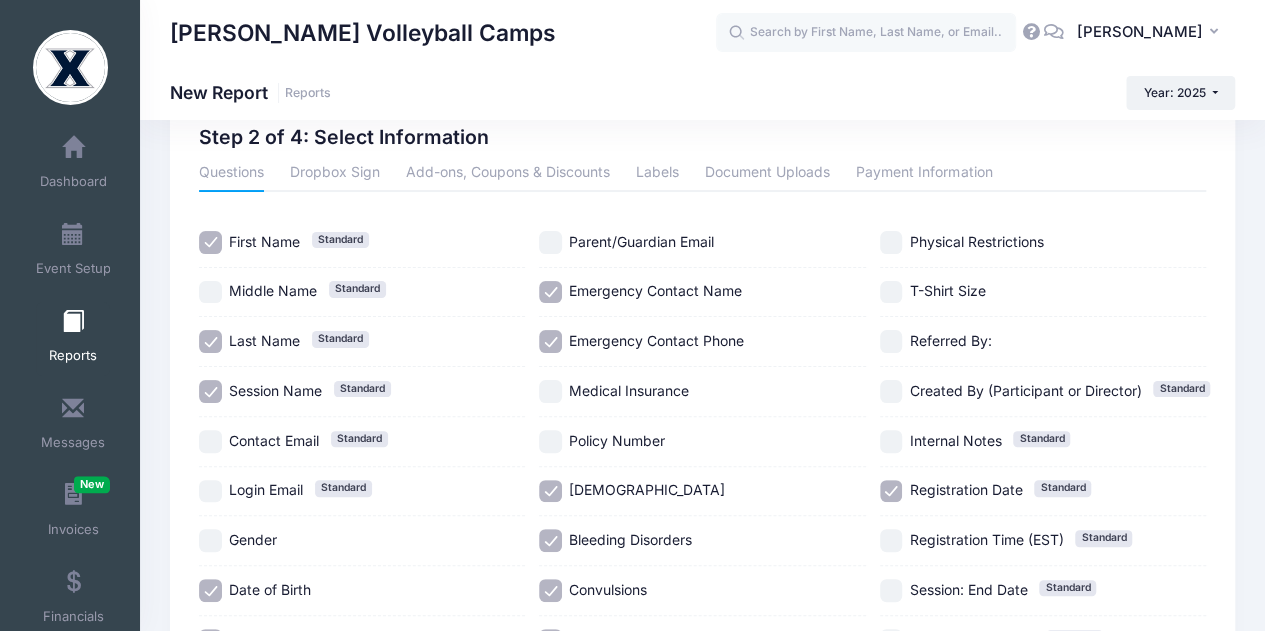 click on "Physical Restrictions" at bounding box center (891, 242) 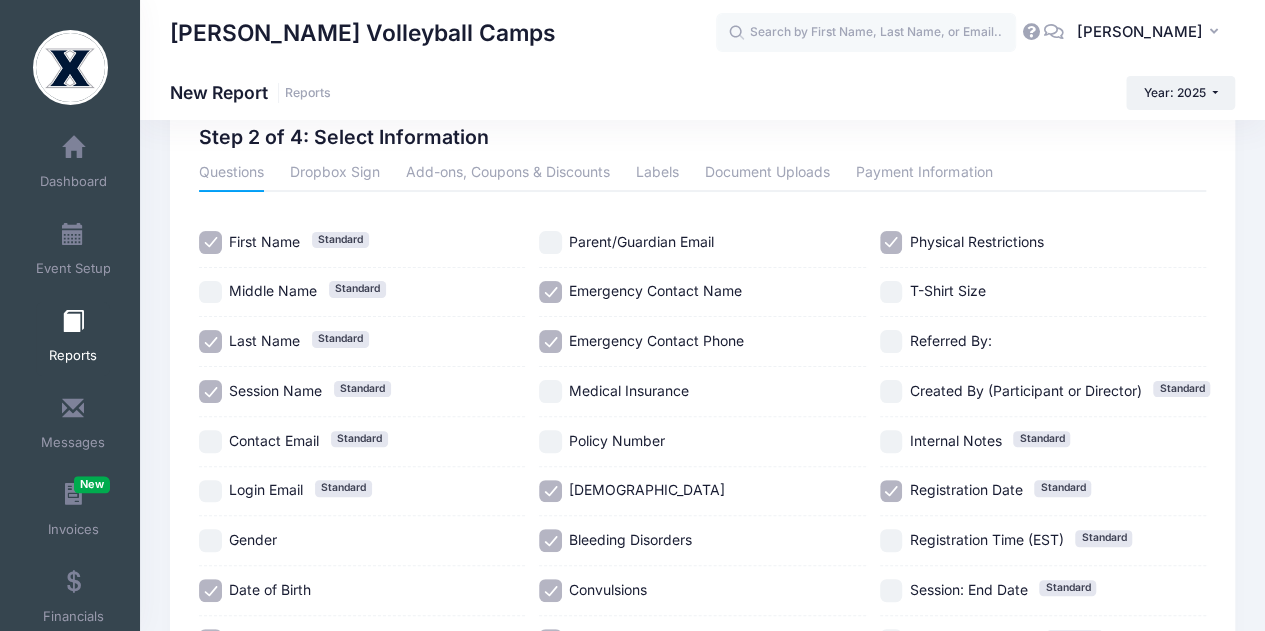 click on "T-Shirt Size" at bounding box center (891, 292) 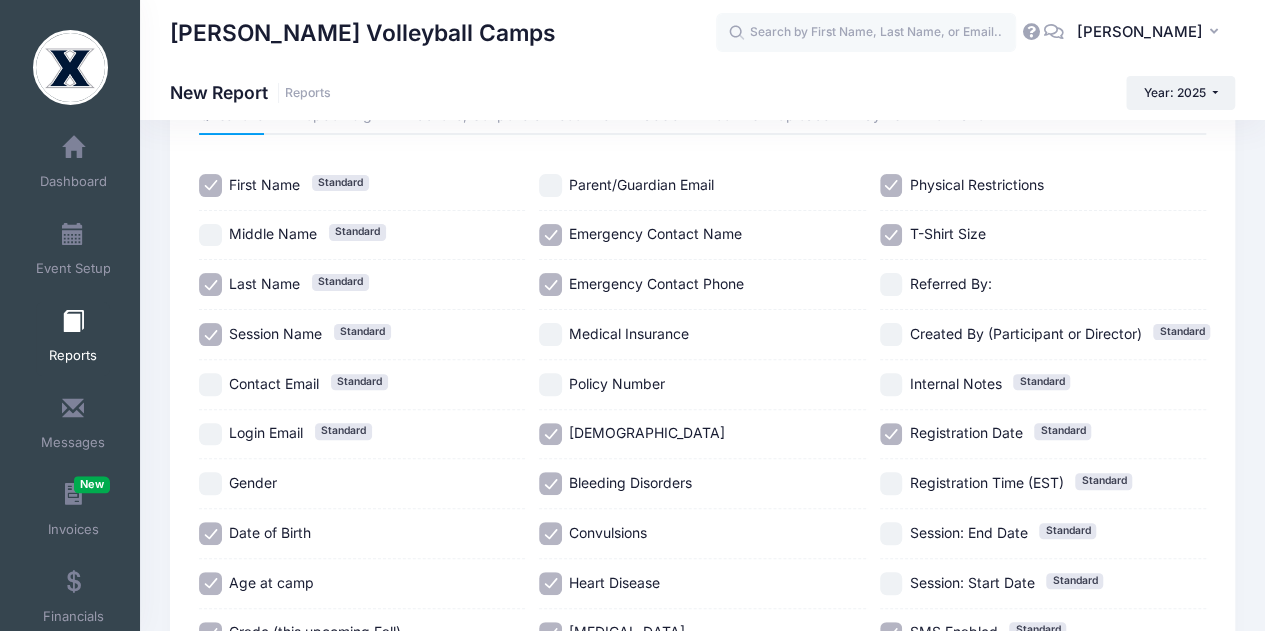 scroll, scrollTop: 122, scrollLeft: 0, axis: vertical 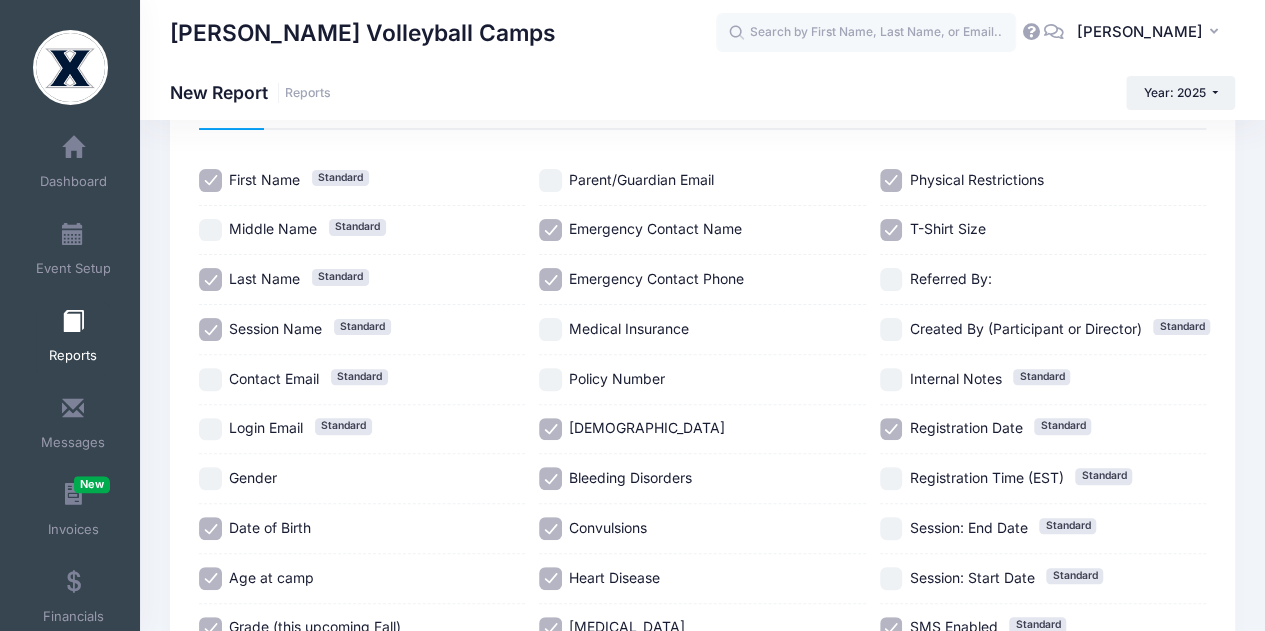 click on "Internal Notes Standard" at bounding box center [891, 379] 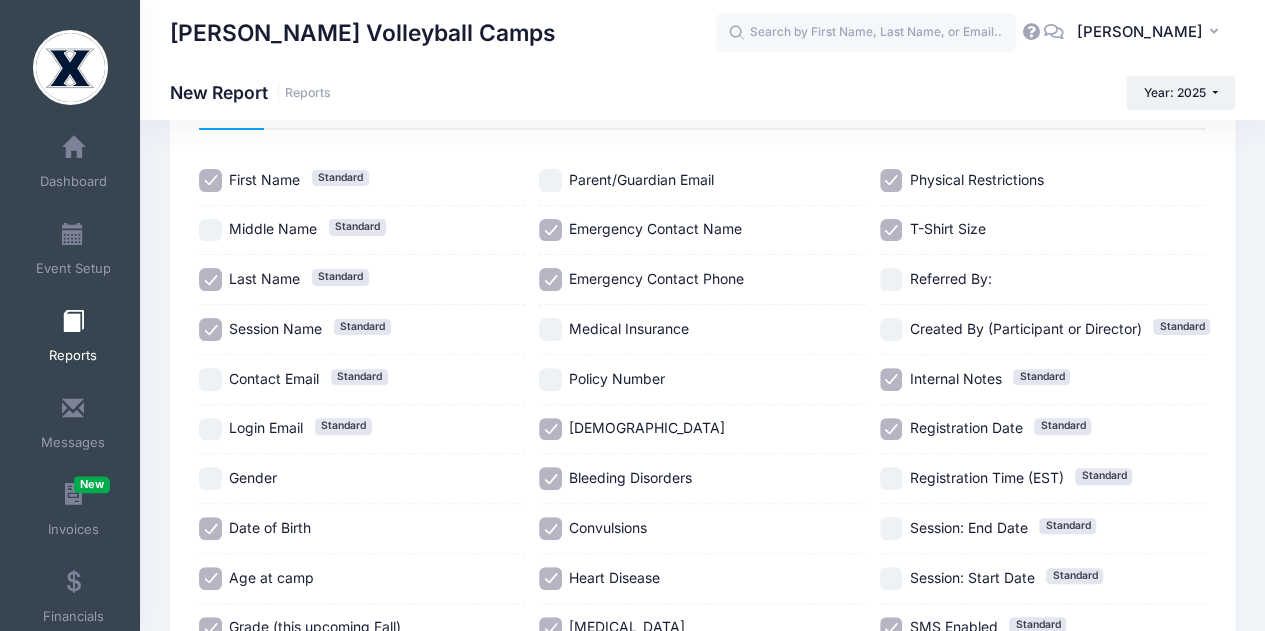 scroll, scrollTop: 168, scrollLeft: 0, axis: vertical 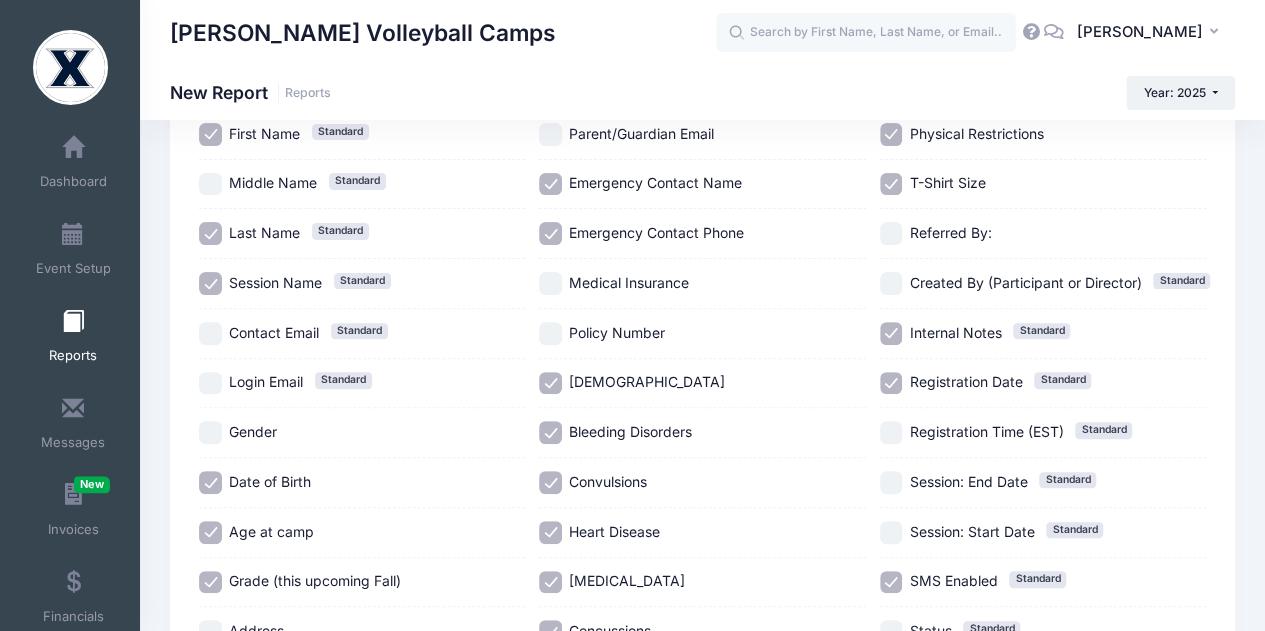 click on "Registration Date Standard" at bounding box center [891, 383] 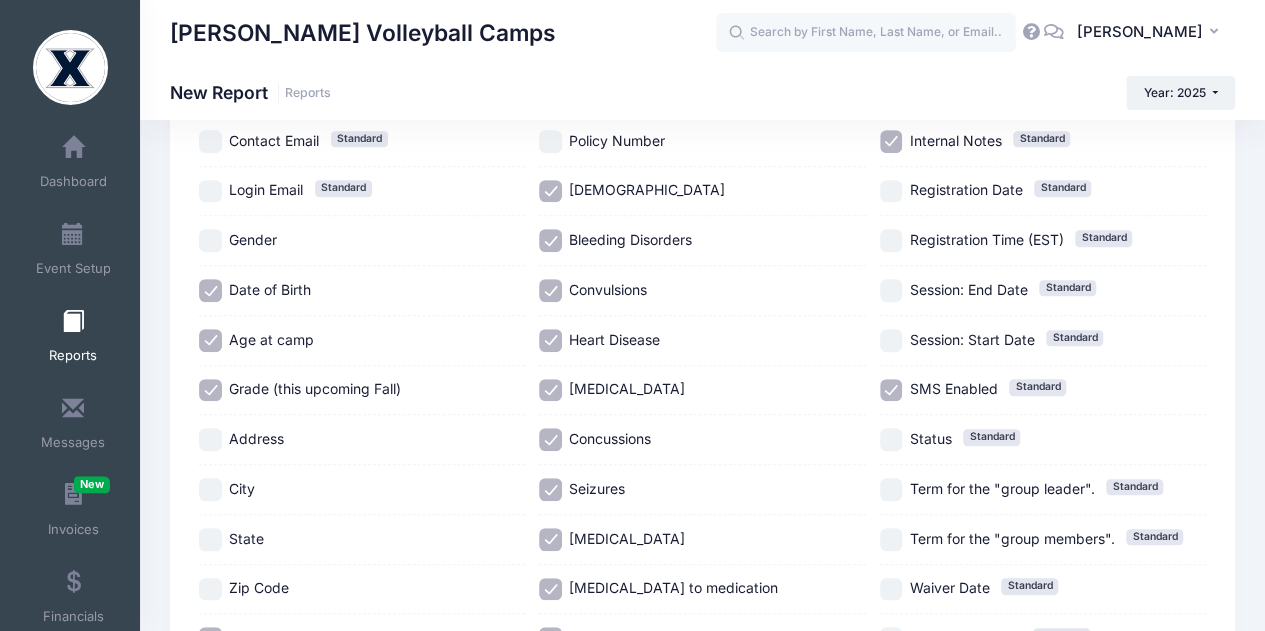 scroll, scrollTop: 358, scrollLeft: 0, axis: vertical 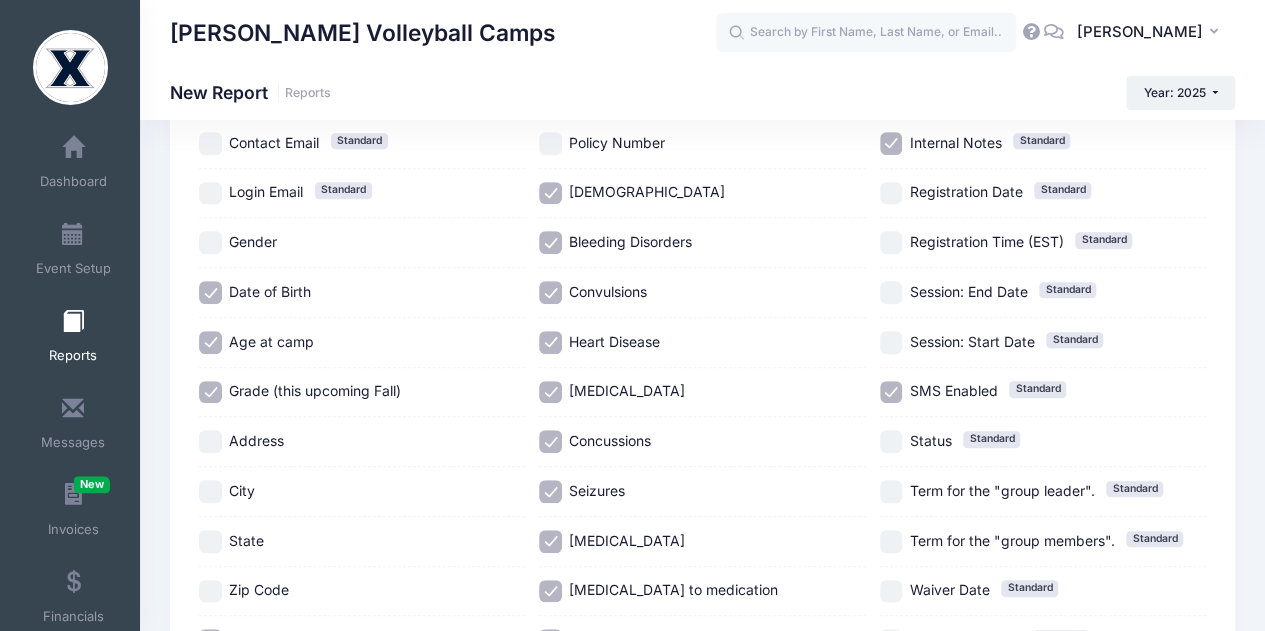 click on "SMS Enabled Standard" at bounding box center [891, 392] 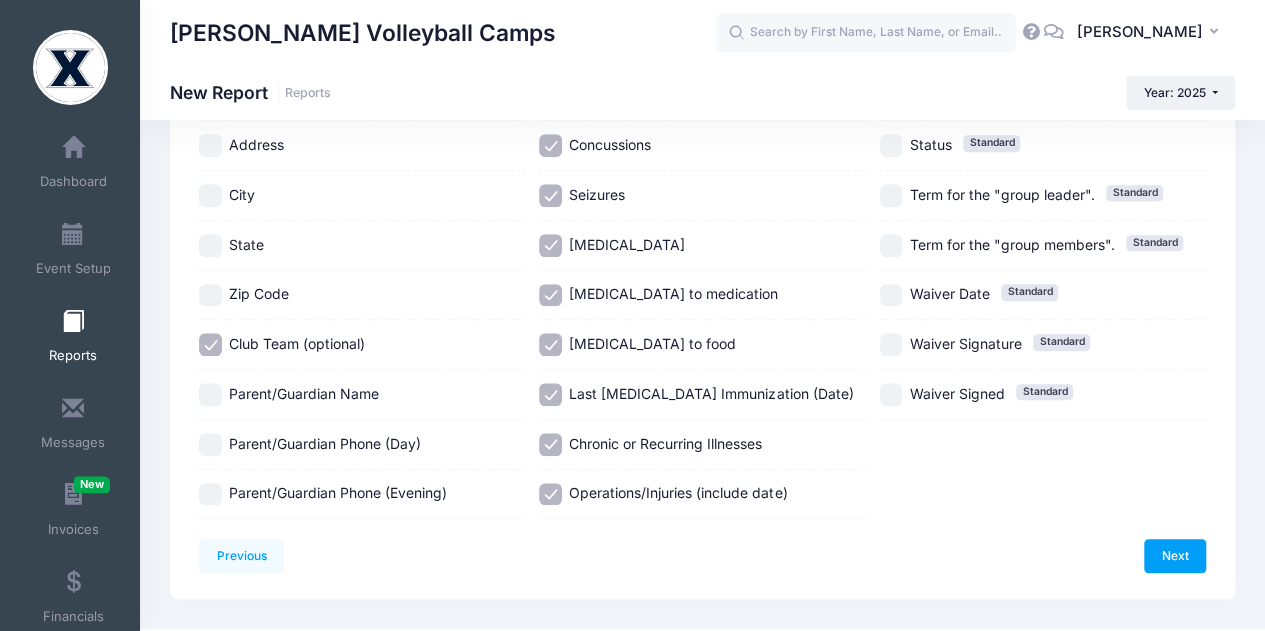 scroll, scrollTop: 655, scrollLeft: 0, axis: vertical 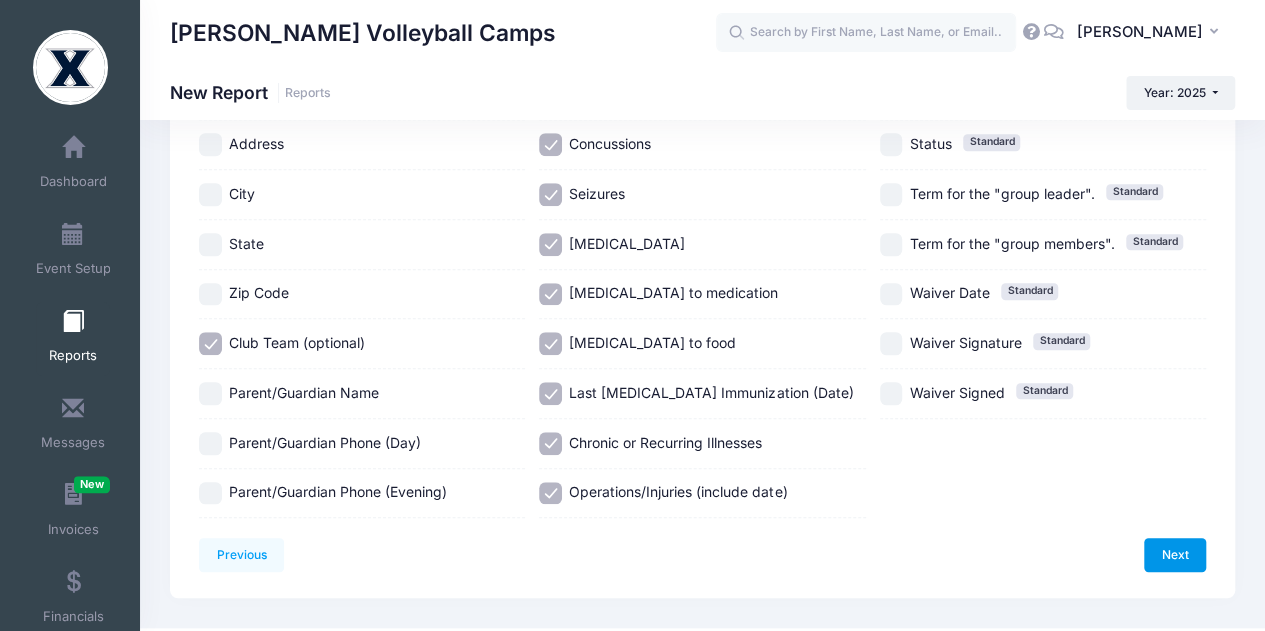 click on "Next" at bounding box center (1175, 555) 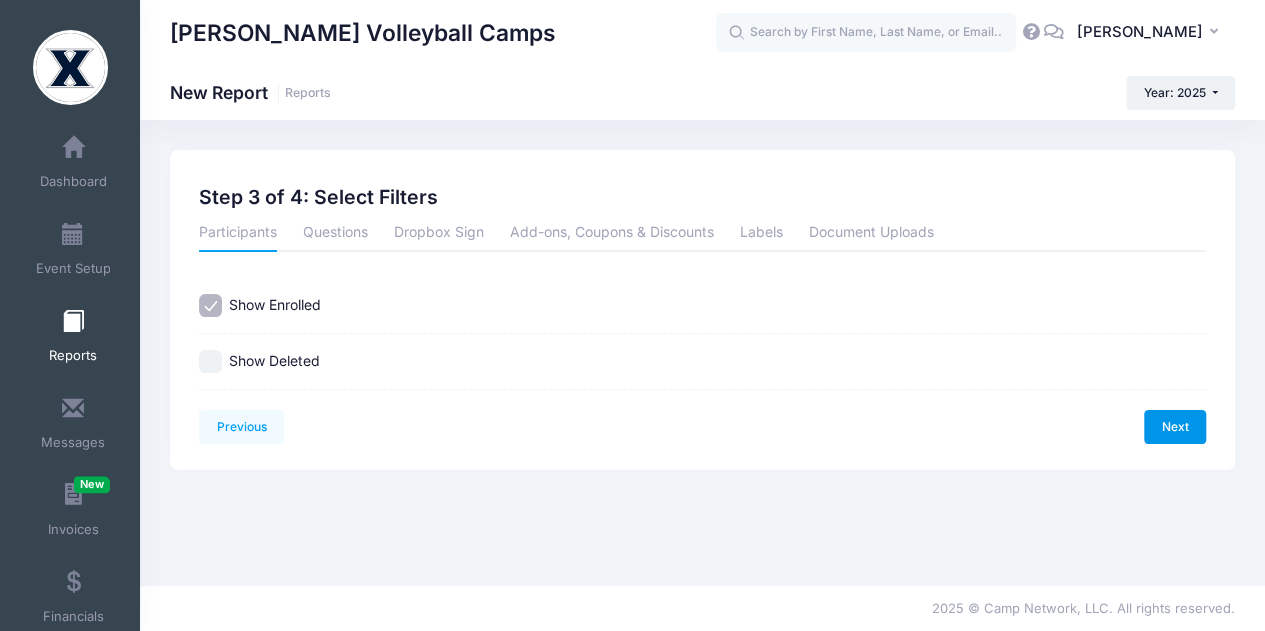 scroll, scrollTop: 0, scrollLeft: 0, axis: both 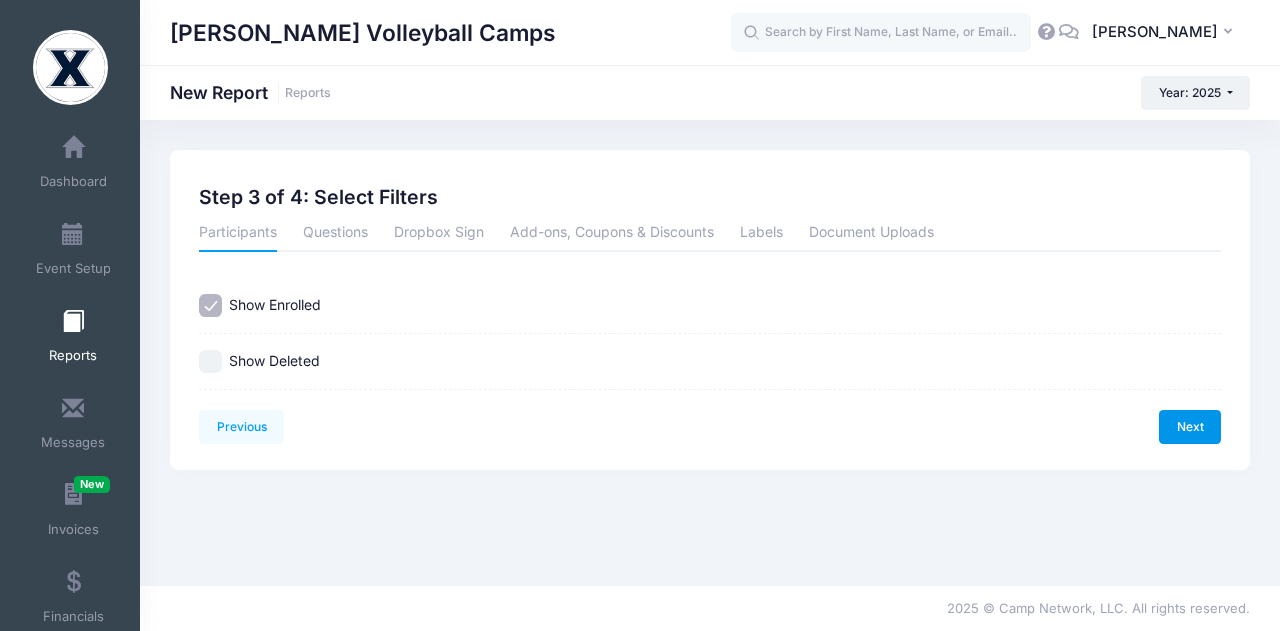 click on "Next" at bounding box center (1190, 427) 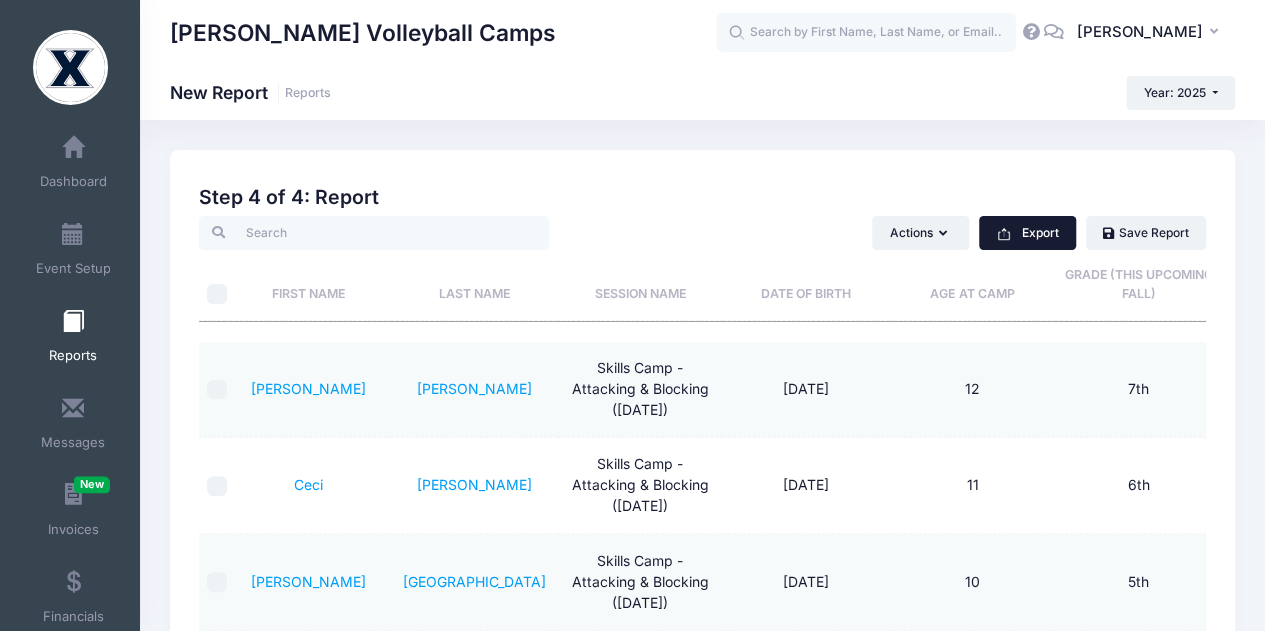 click on "Export" at bounding box center (1027, 233) 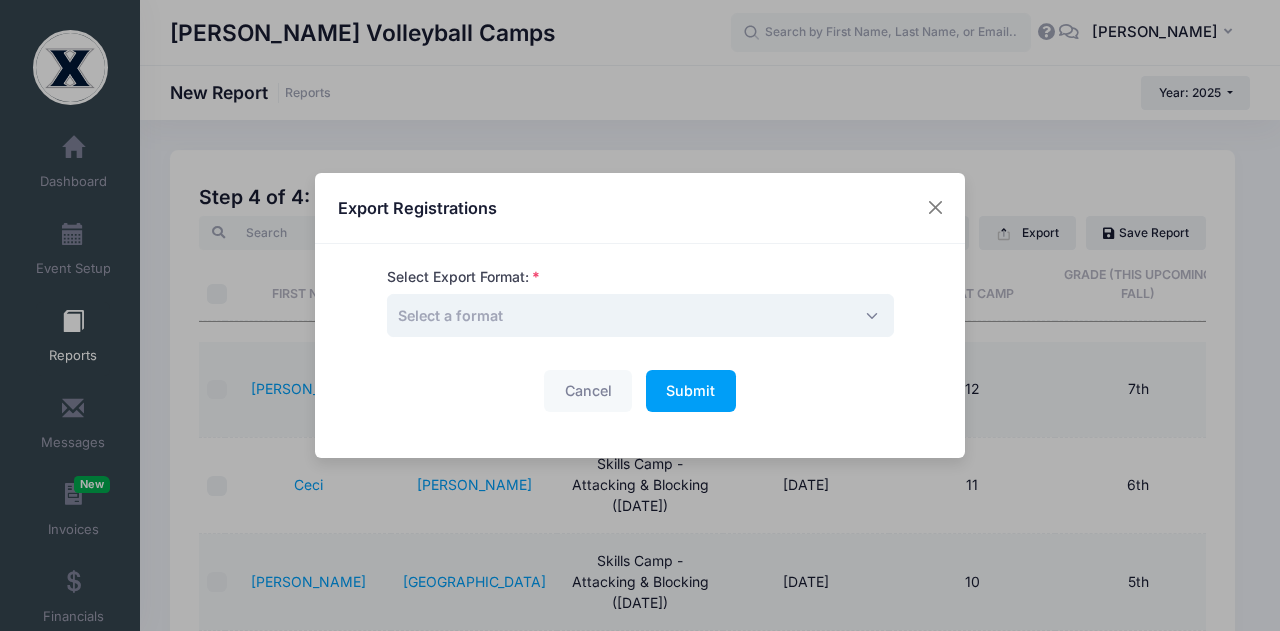 click on "Select a format" at bounding box center (640, 315) 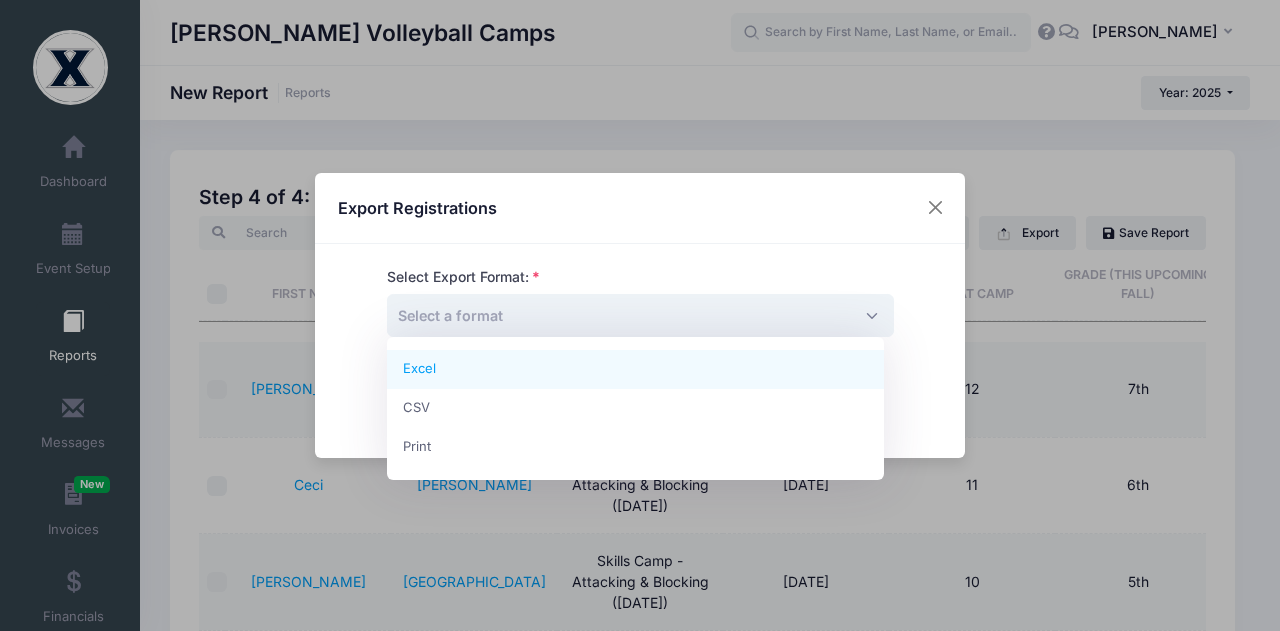select on "excel" 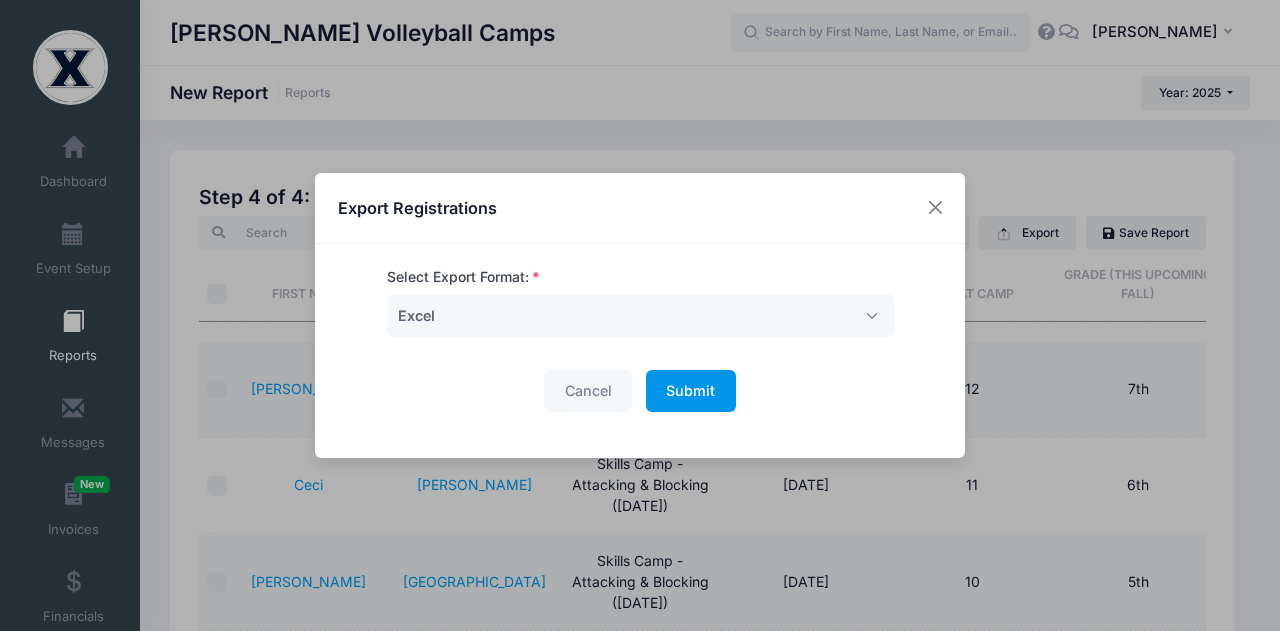 click on "Submit
Please wait..." at bounding box center [691, 391] 